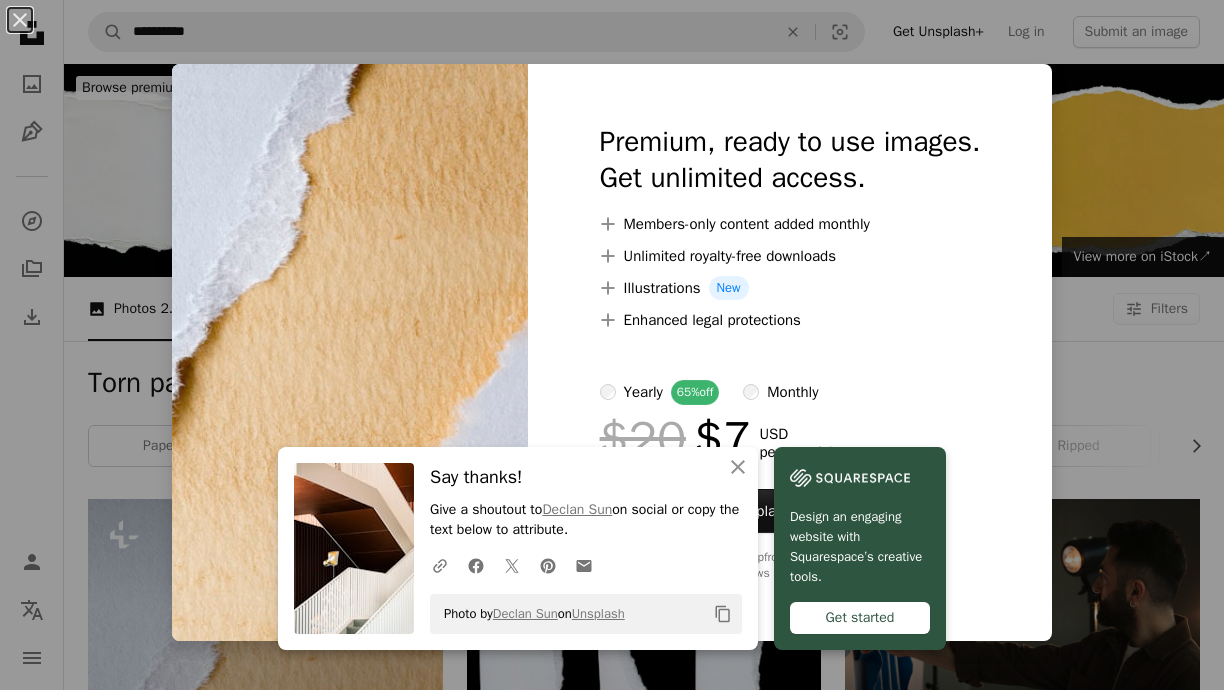 scroll, scrollTop: 434, scrollLeft: 0, axis: vertical 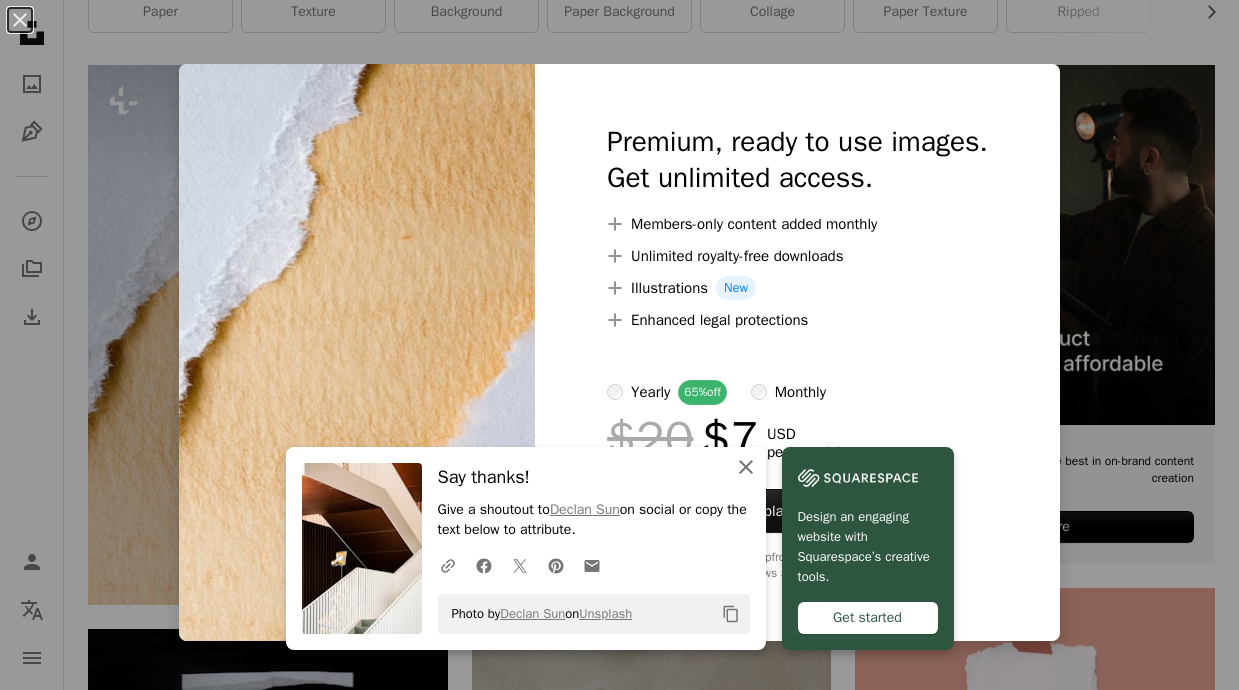 click on "An X shape" 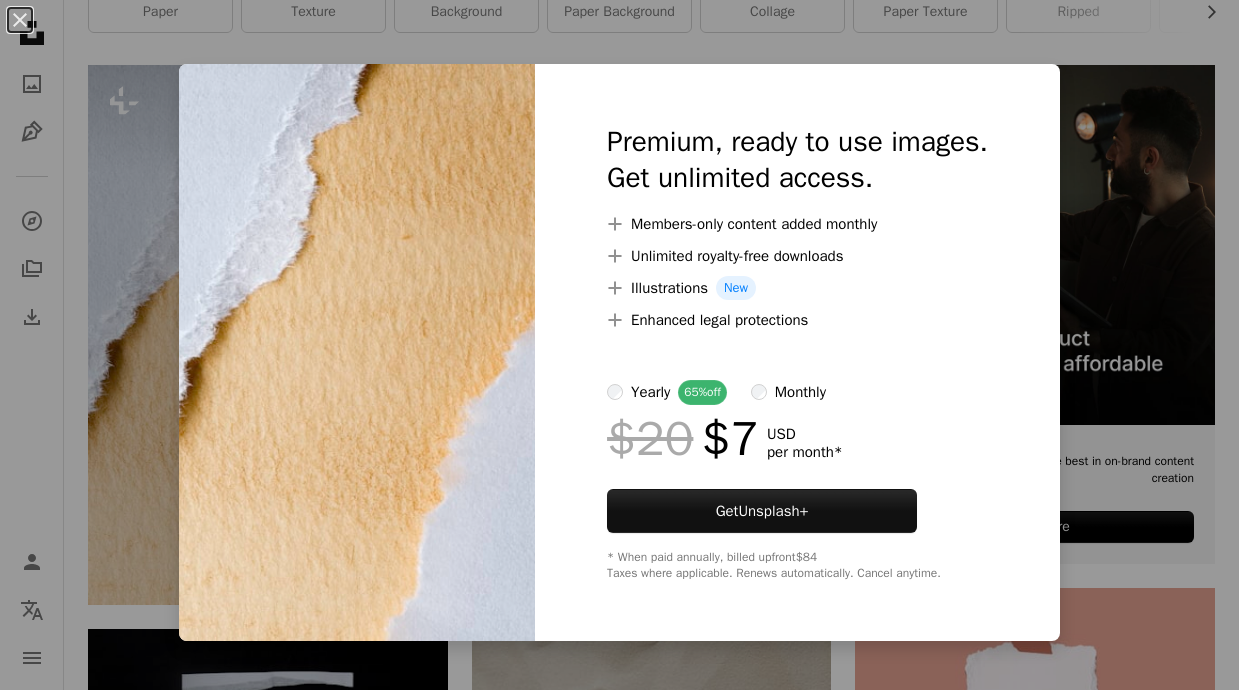 click on "An X shape Premium, ready to use images. Get unlimited access. A plus sign Members-only content added monthly A plus sign Unlimited royalty-free downloads A plus sign Illustrations  New A plus sign Enhanced legal protections yearly 65%  off monthly $20   $7 USD per month * Get  Unsplash+ * When paid annually, billed upfront  $84 Taxes where applicable. Renews automatically. Cancel anytime." at bounding box center [619, 345] 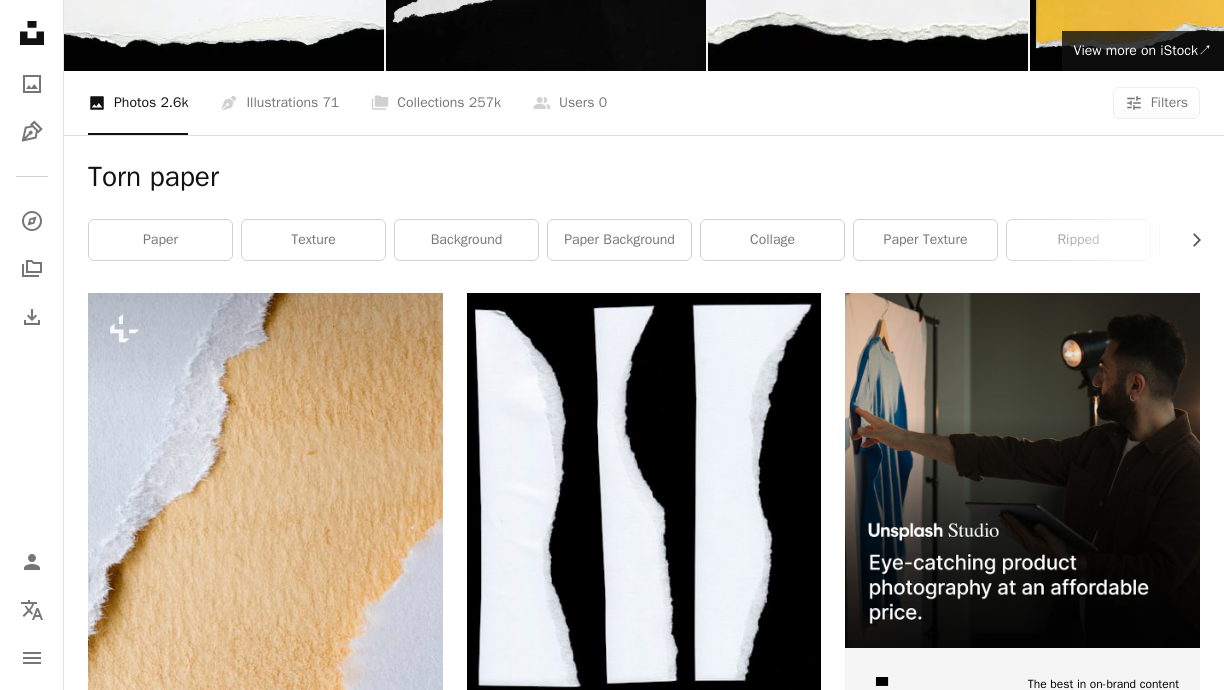 scroll, scrollTop: 207, scrollLeft: 0, axis: vertical 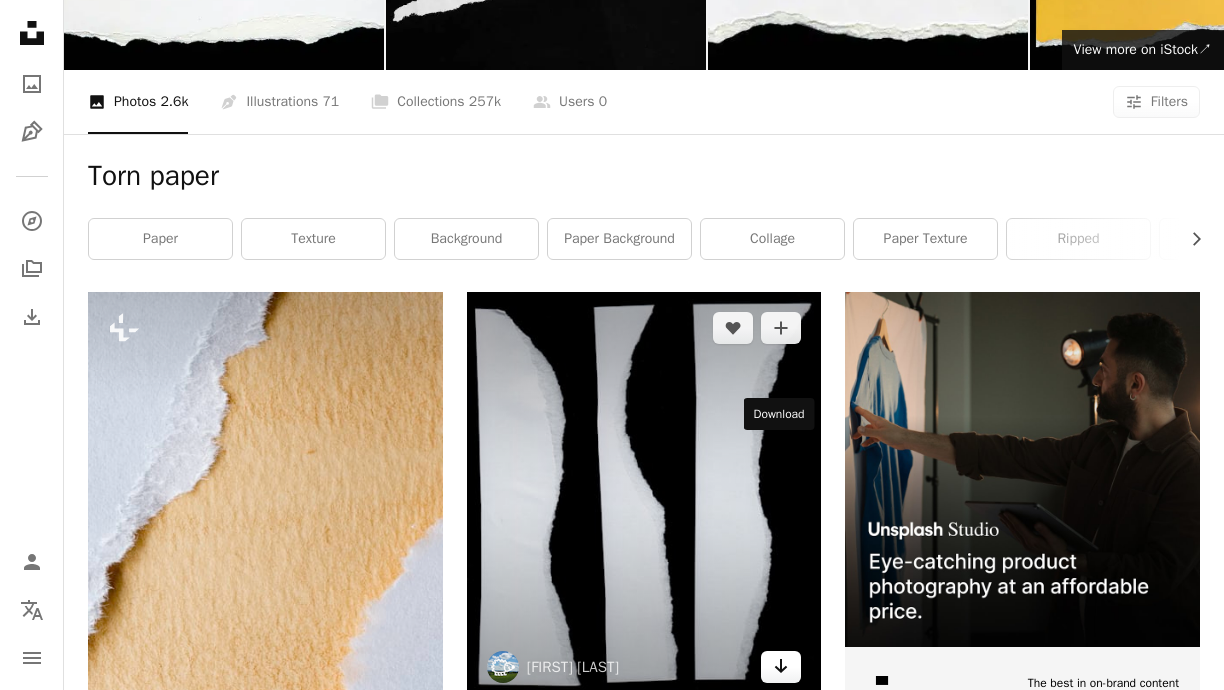 click on "Arrow pointing down" 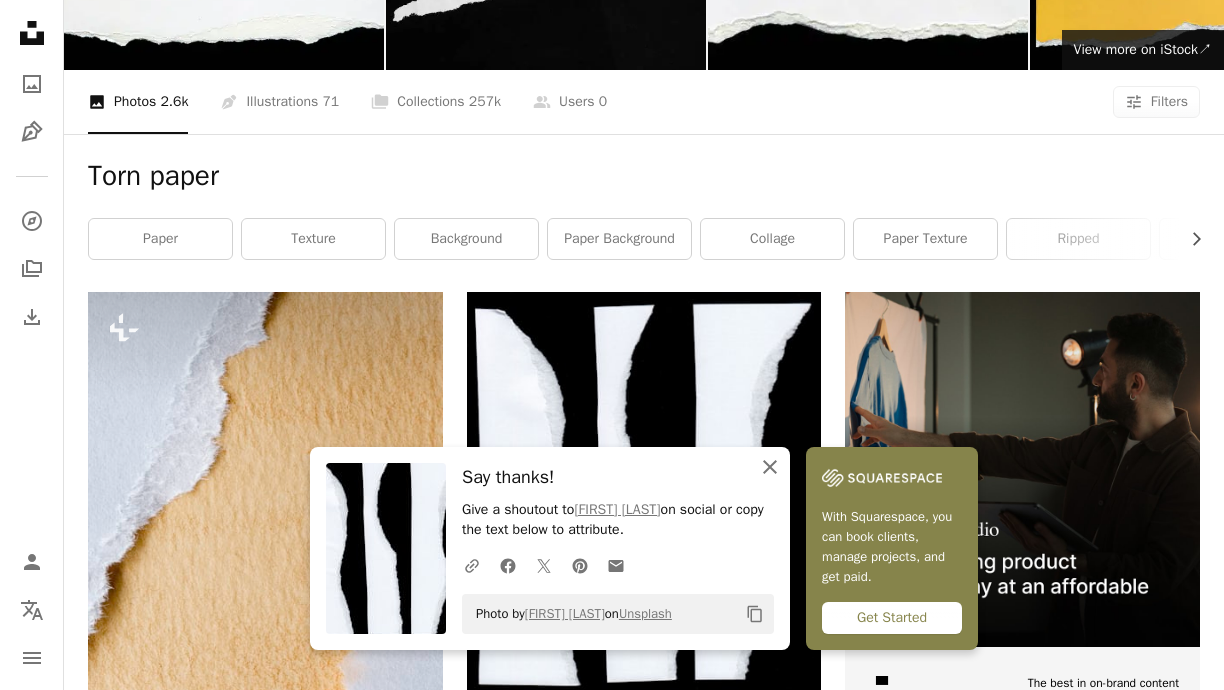 click on "An X shape" 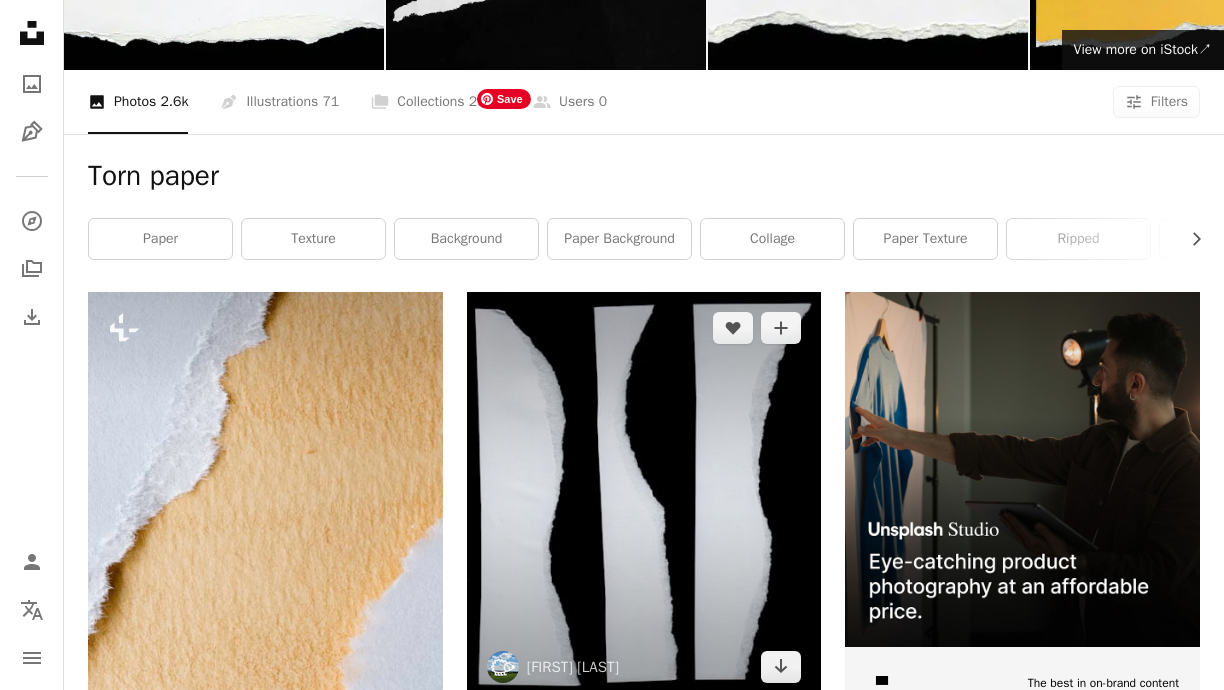 click at bounding box center (644, 497) 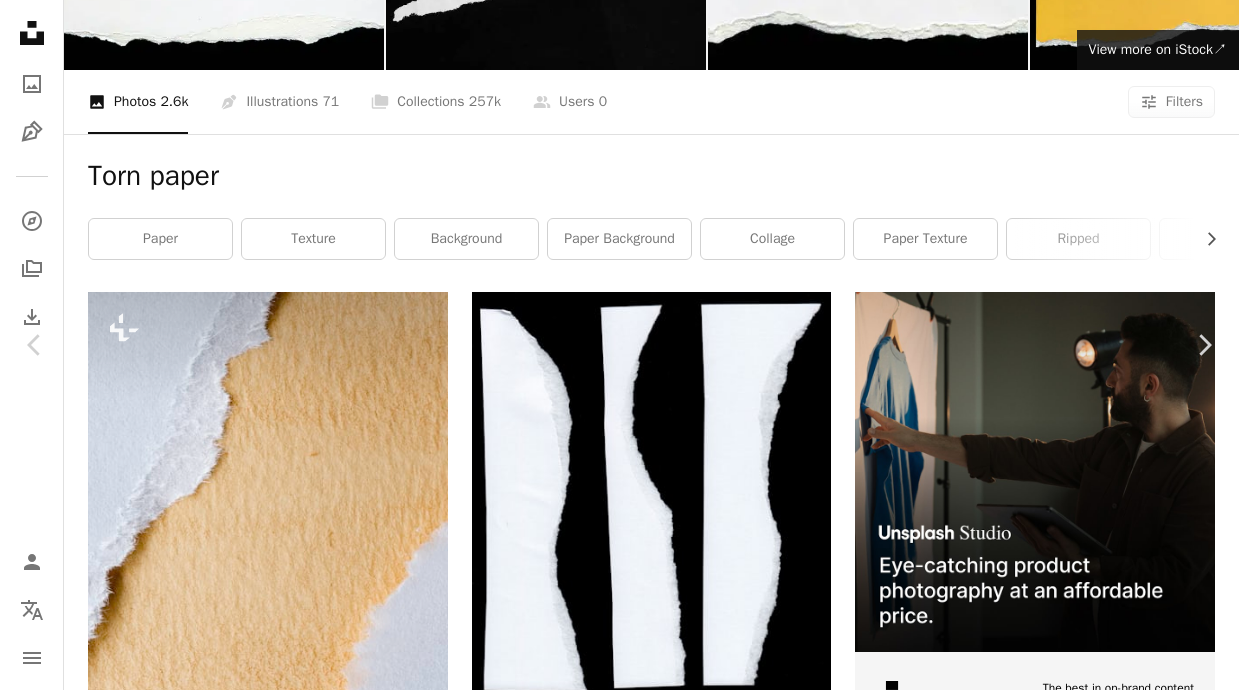 click on "Chevron down" 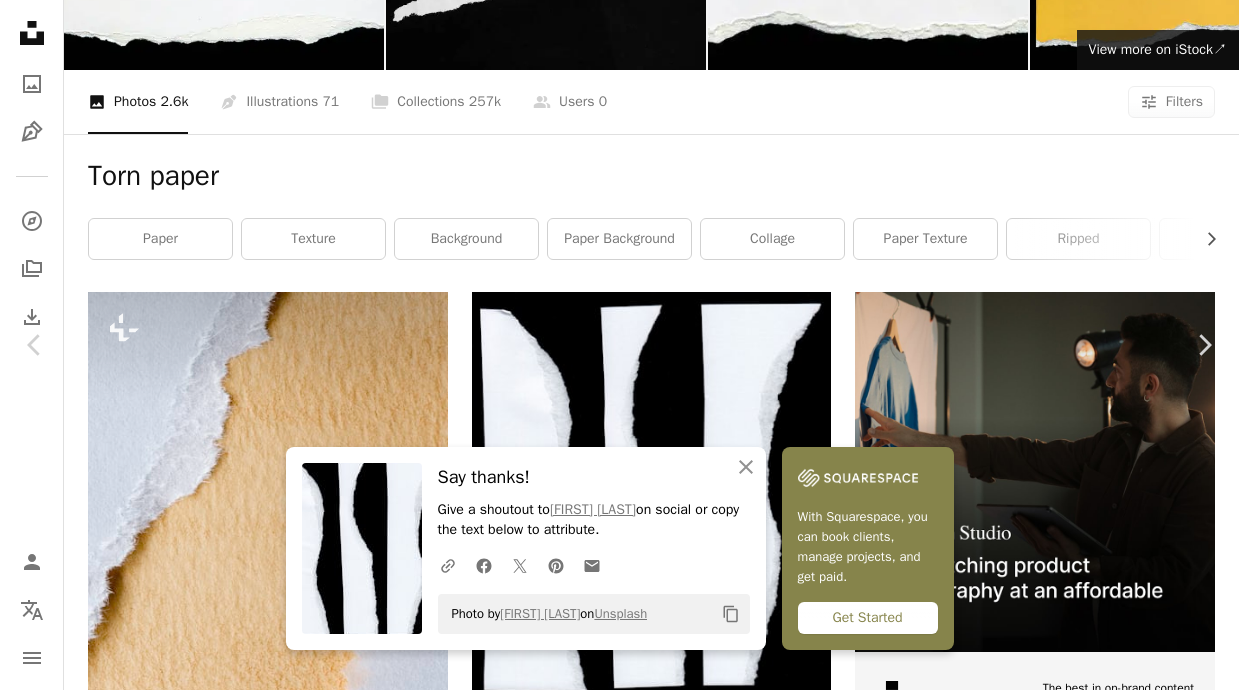 click on "Photo by [PERSON] on Unsplash
Copy content With Squarespace, you can book clients, manage projects, and get paid. Get Started [PERSON] [PERSON] A heart A plus sign Download free Chevron down Zoom in Views 11,845,021 Downloads 152,231 A forward-right arrow Share Info icon Info More Actions Torn up paper curved pieces texture Calendar outlined Published on  [DATE] Safety Free to use under the  Unsplash License texture paper paper background grunge edge torn piece ripped curved background white silhouette collage rug Free stock photos Browse premium related images on iStock  |  Save 20% with code UNSPLASH20 View more on iStock  ↗ Related images A heart A plus sign [PERSON] Arrow pointing down Plus sign for Unsplash+ A heart A plus sign For  For" at bounding box center [619, 4419] 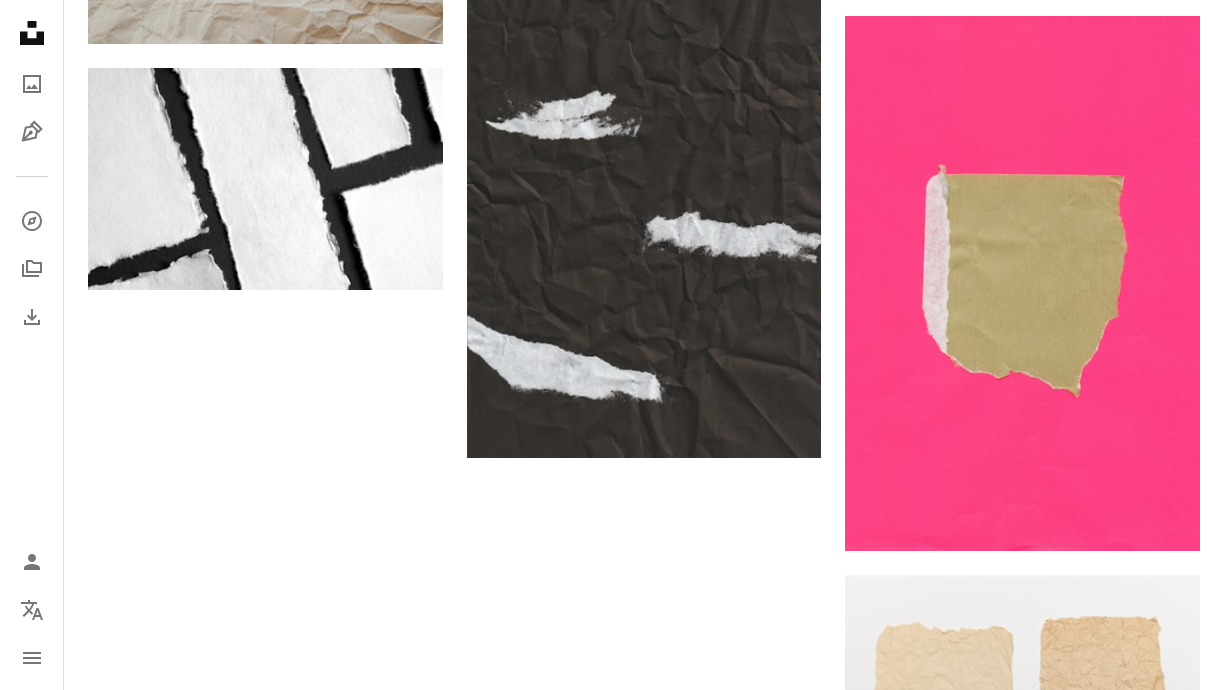 scroll, scrollTop: 2572, scrollLeft: 0, axis: vertical 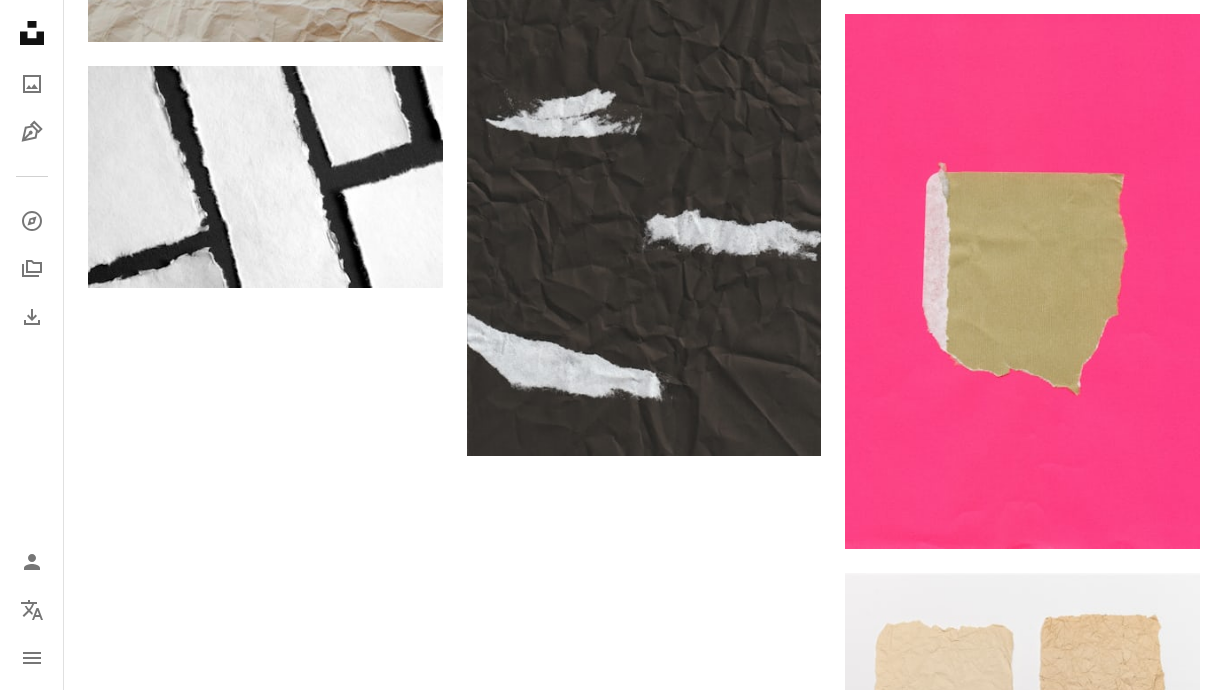 click on "Load more" at bounding box center (644, 889) 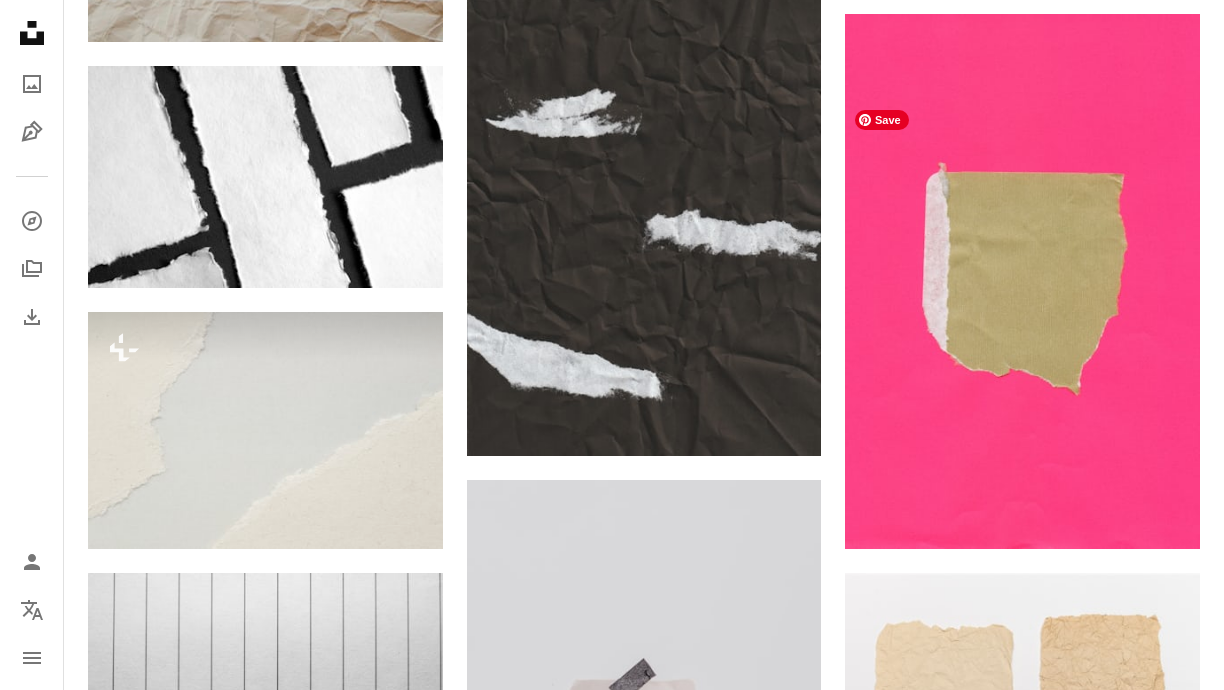 click at bounding box center (1022, 1100) 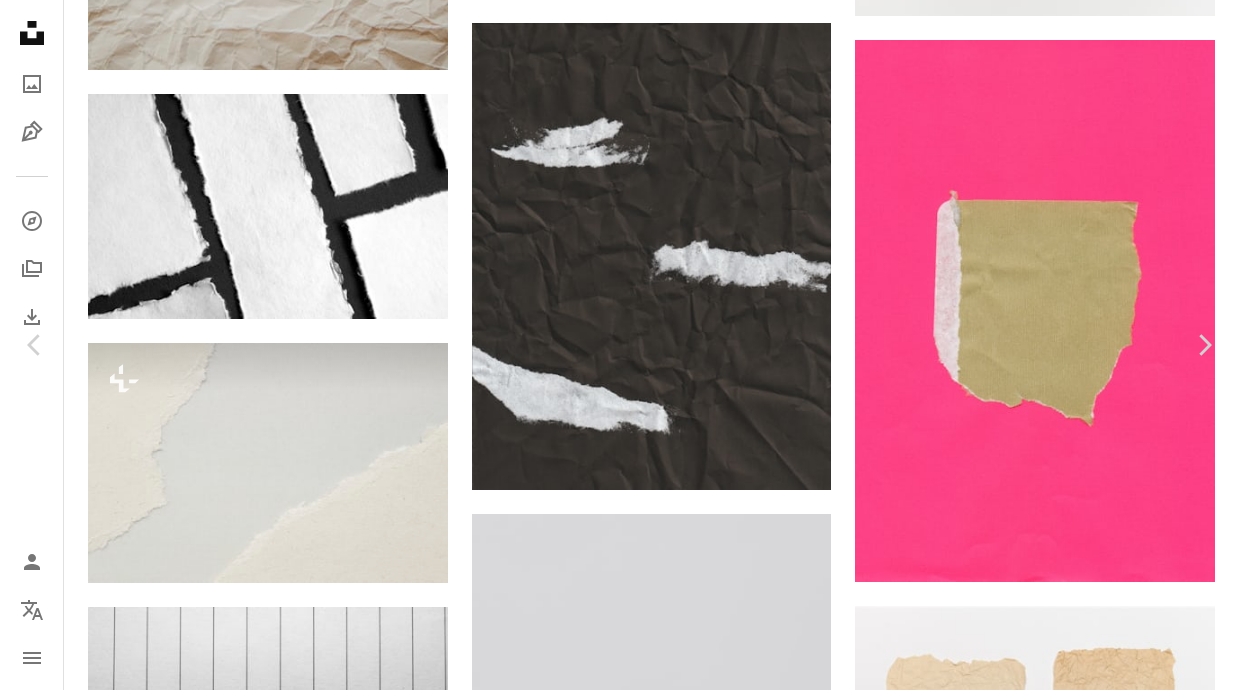 click on "Chevron down" 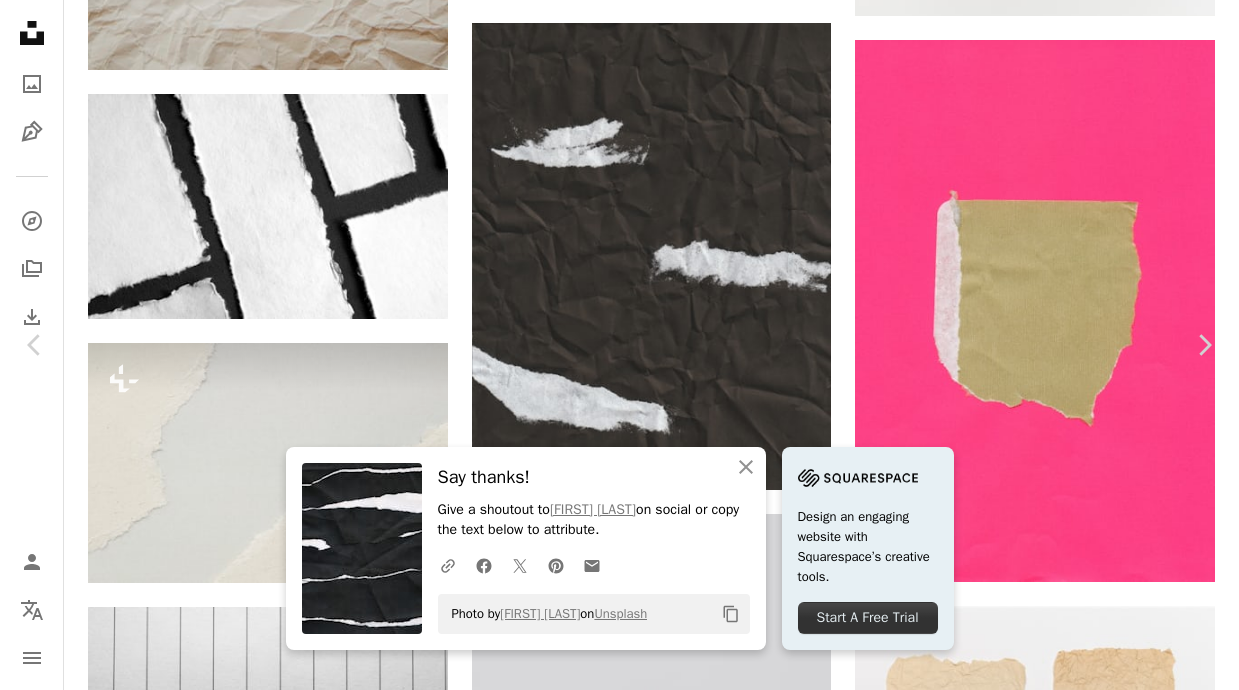 click on "Photo by [PERSON] on Unsplash
Copy content [PERSON] For  Unsplash+ A heart A plus sign Download free Chevron down Zoom in Views 185,809 Downloads 3,205 A forward-right arrow Share Info icon Info More Actions Torn Black Paper Calendar outlined Published on  [DATE] Safety Free to use under the  Unsplash License texture paper texture black background paper black texture black aesthetic paper background textures black paper textured torn ripped man adult white male home decor rug pants Backgrounds Browse premium related images on iStock  |  Save 20% with code UNSPLASH20 View more on iStock  ↗ Related images A heart A plus sign [PERSON] A heart For" at bounding box center (619, 4298) 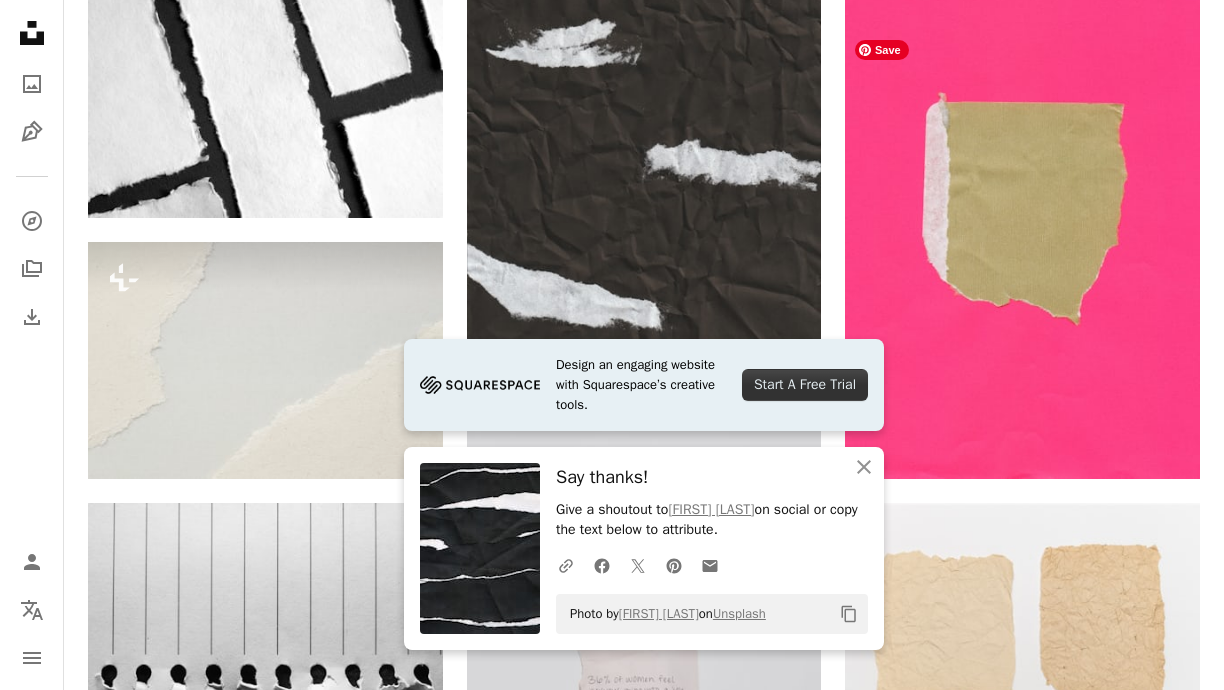 scroll, scrollTop: 2704, scrollLeft: 0, axis: vertical 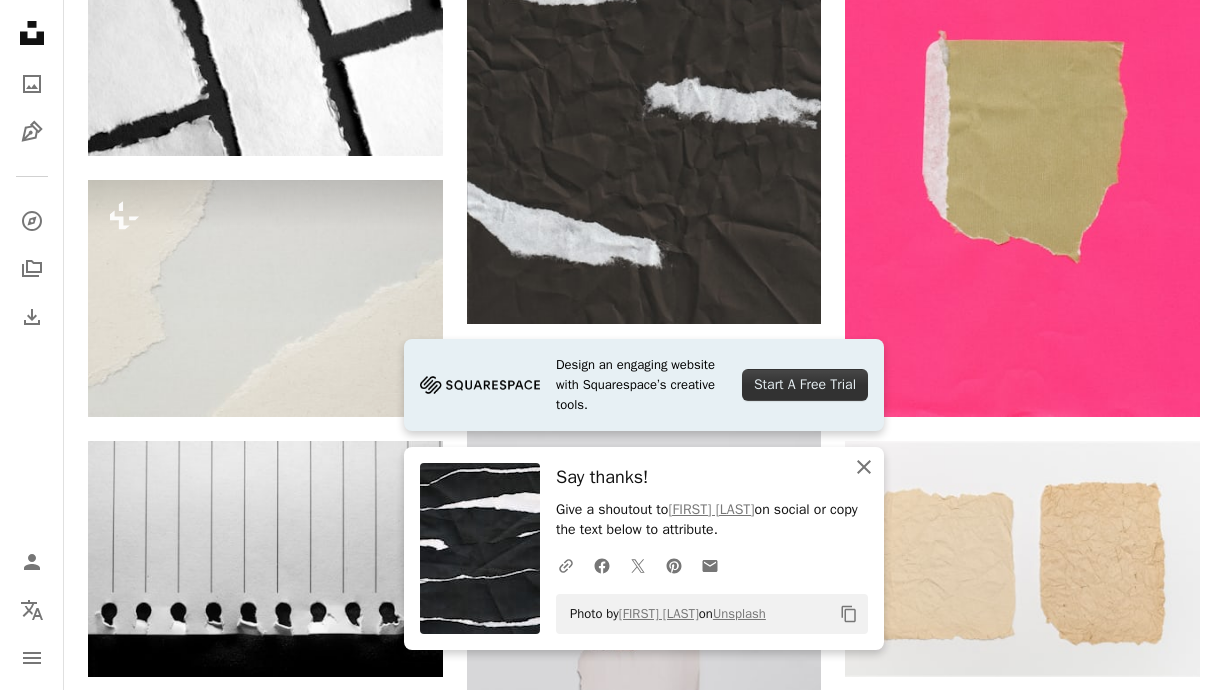 click 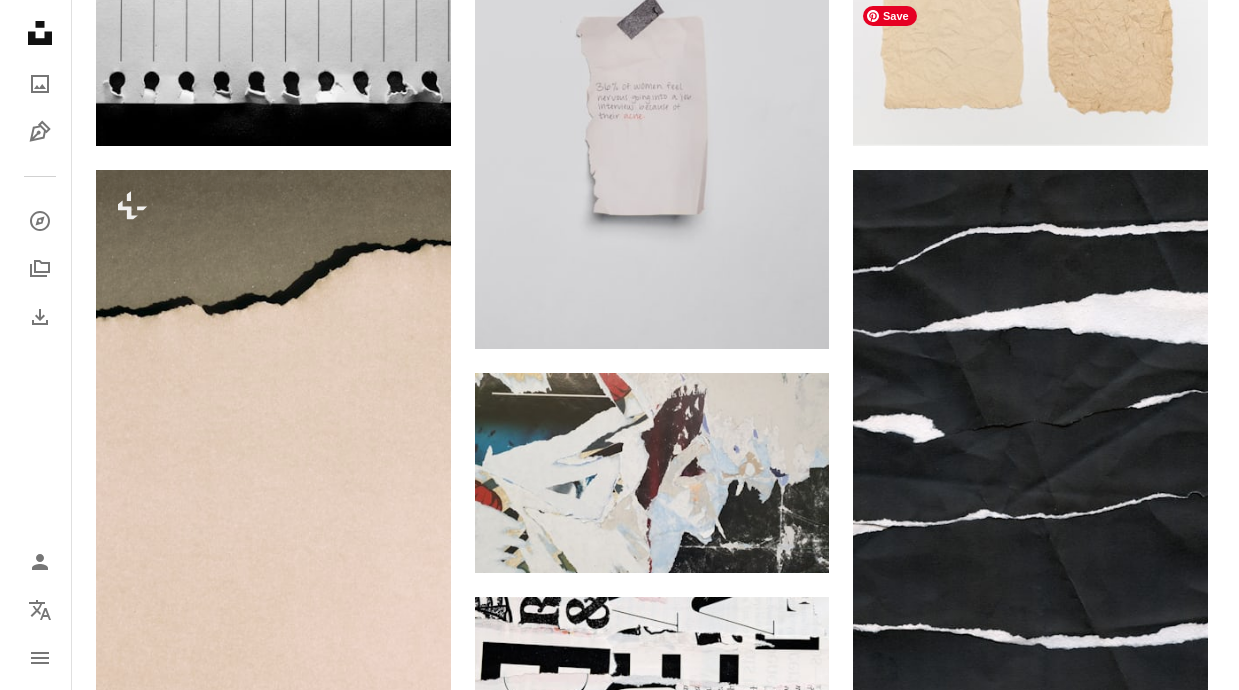 scroll, scrollTop: 3242, scrollLeft: 0, axis: vertical 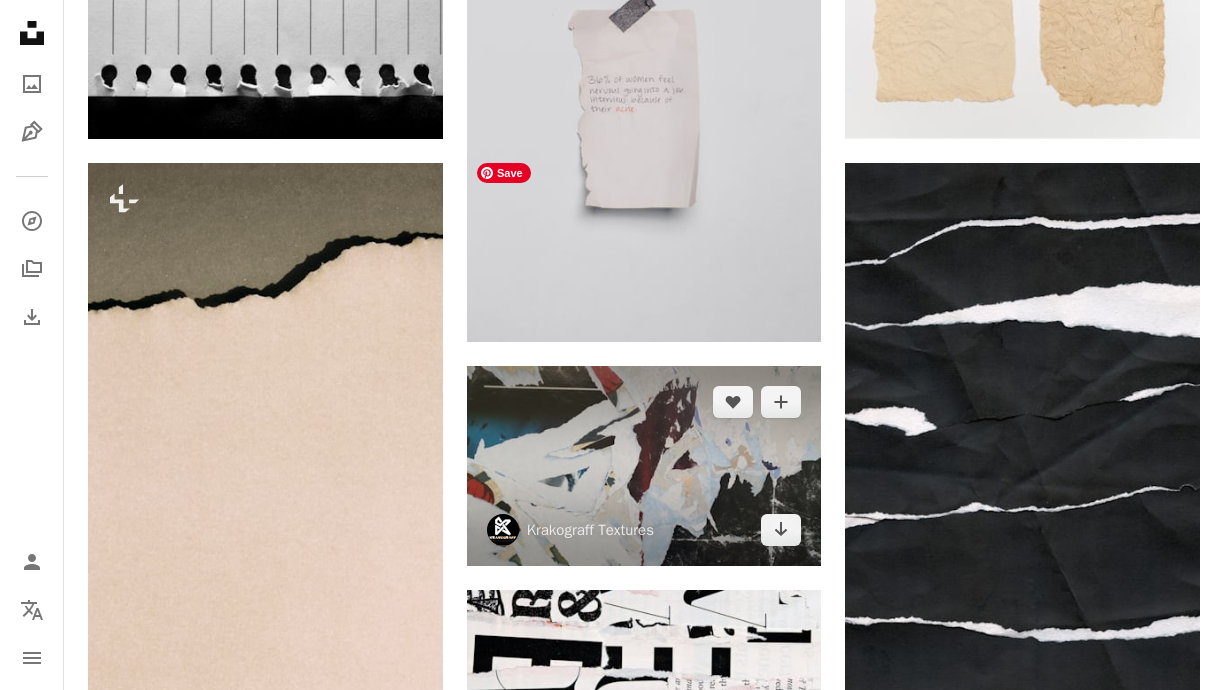 click at bounding box center (644, 466) 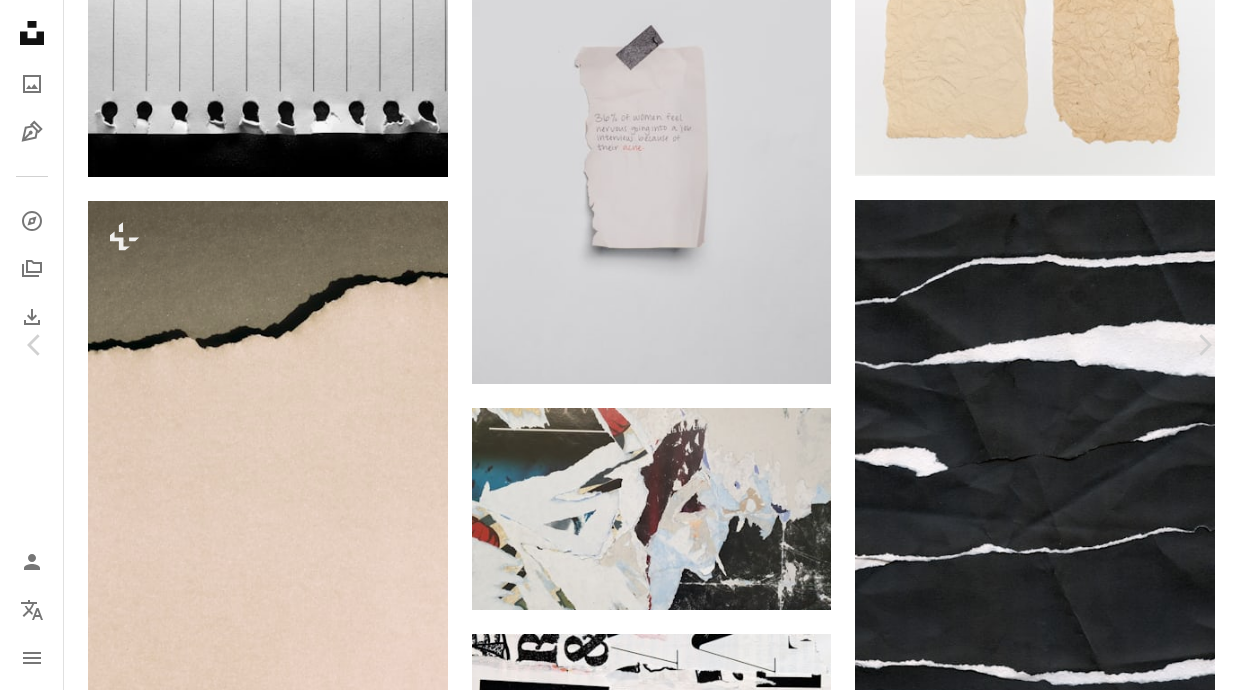 click on "Chevron down" 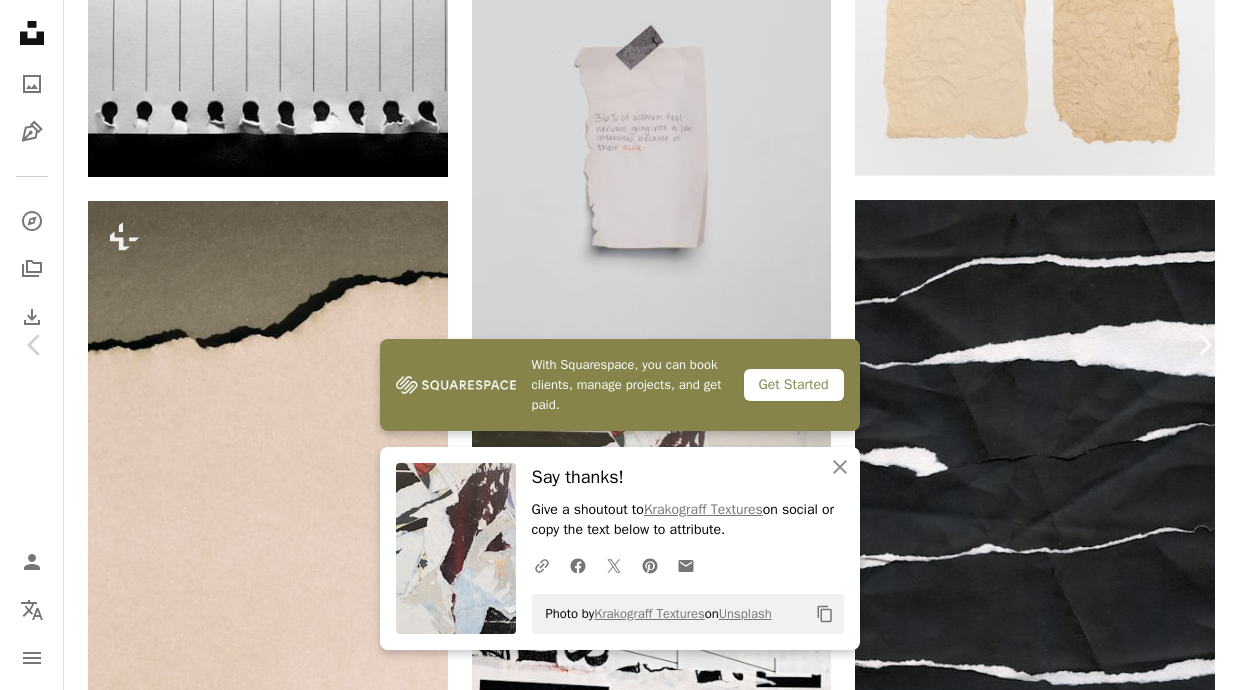 click on "Chevron right" at bounding box center [1204, 345] 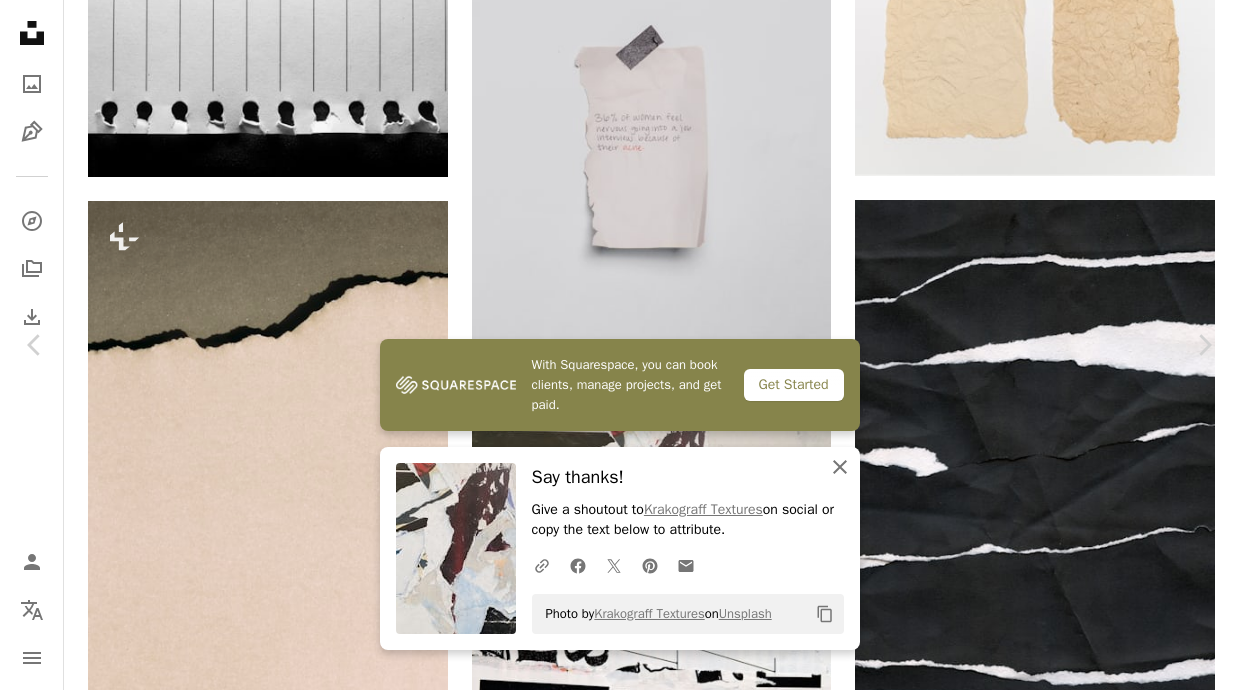 click 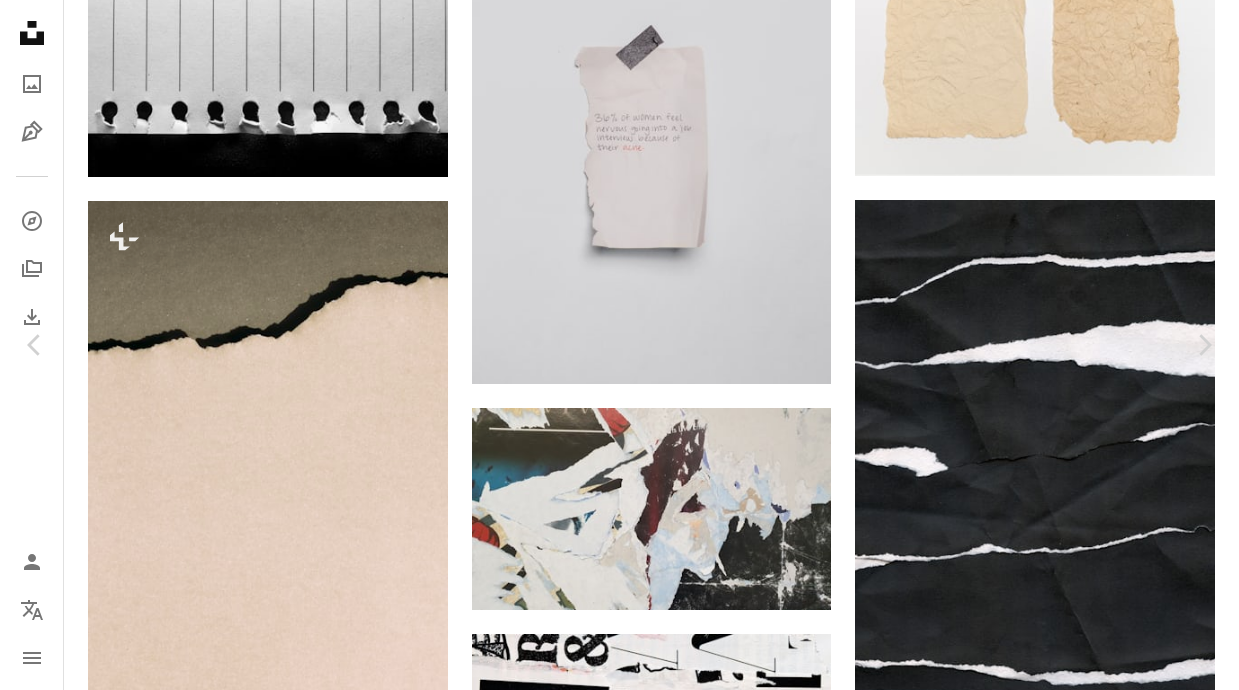 click on "Chevron down" 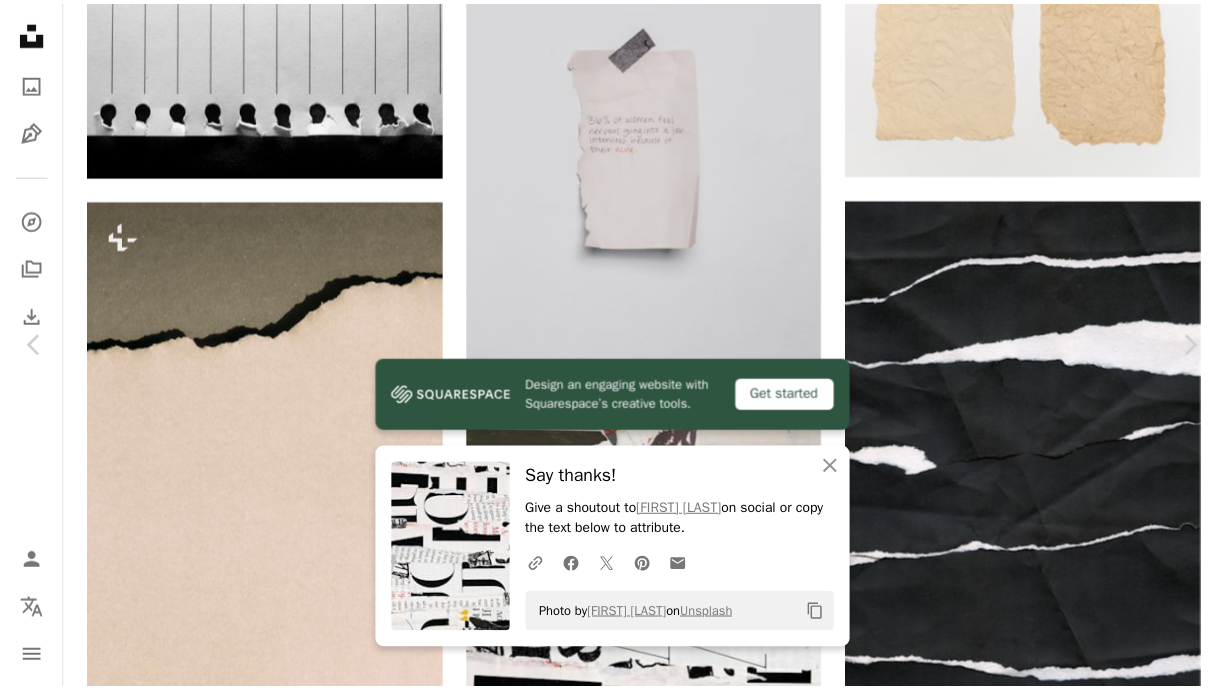 scroll, scrollTop: 604, scrollLeft: 0, axis: vertical 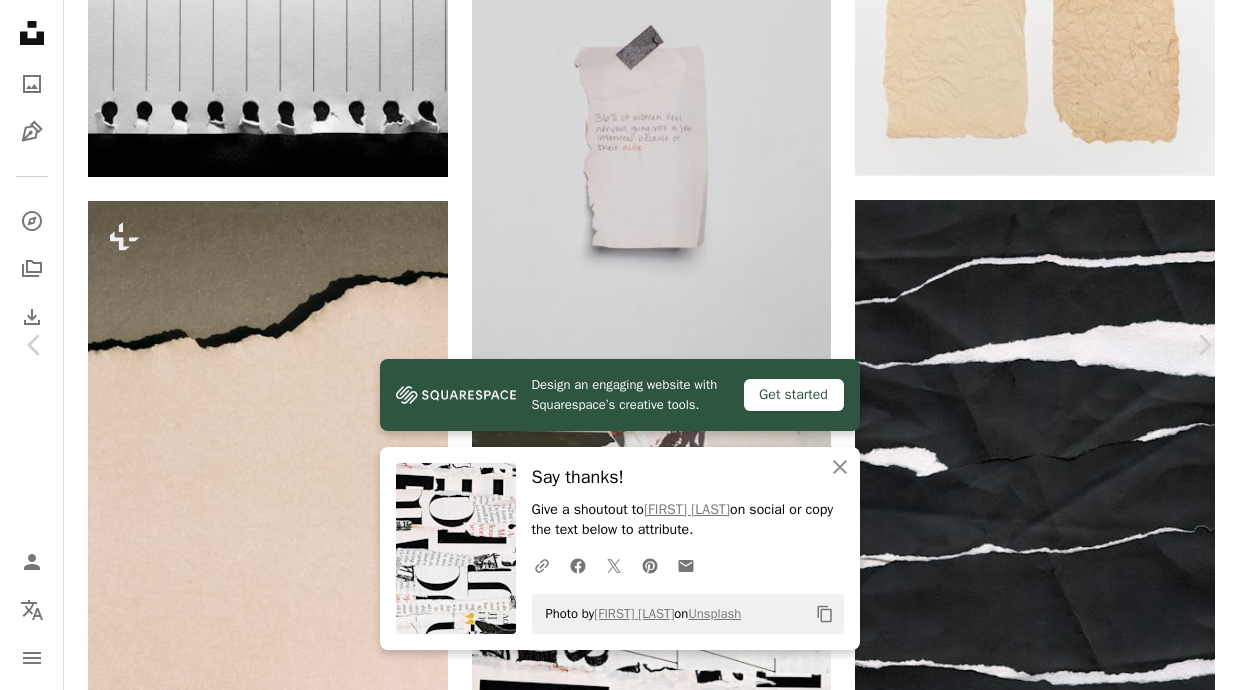 click on "An X shape Chevron left Chevron right Design an engaging website with Squarespace’s creative tools. Get started An X shape Close Say thanks! Give a shoutout to  [FIRST] [LAST]  on social or copy the text below to attribute. A URL sharing icon (chains) Facebook icon X (formerly Twitter) icon Pinterest icon An envelope Photo by  [FIRST] [LAST]  on  Unsplash
Copy content [FIRST] [LAST] [FIRST] [LAST] A heart A plus sign Download free Chevron down Zoom in Views 163,789 Downloads 2,506 A forward-right arrow Share Info icon Info More Actions Black And White Collage Calendar outlined Published on  [MONTH] [NUMBER], [YEAR] Safety Free to use under the  Unsplash License background abstract texture art paper texture abstract background paper background collage textures torn paper typography art background ripped paper black white textured collage background collage texture text document receipt Public domain images Browse premium related images on iStock  |  Save 20% with code UNSPLASH20 View more on iStock  ↗ For" at bounding box center [619, 6542] 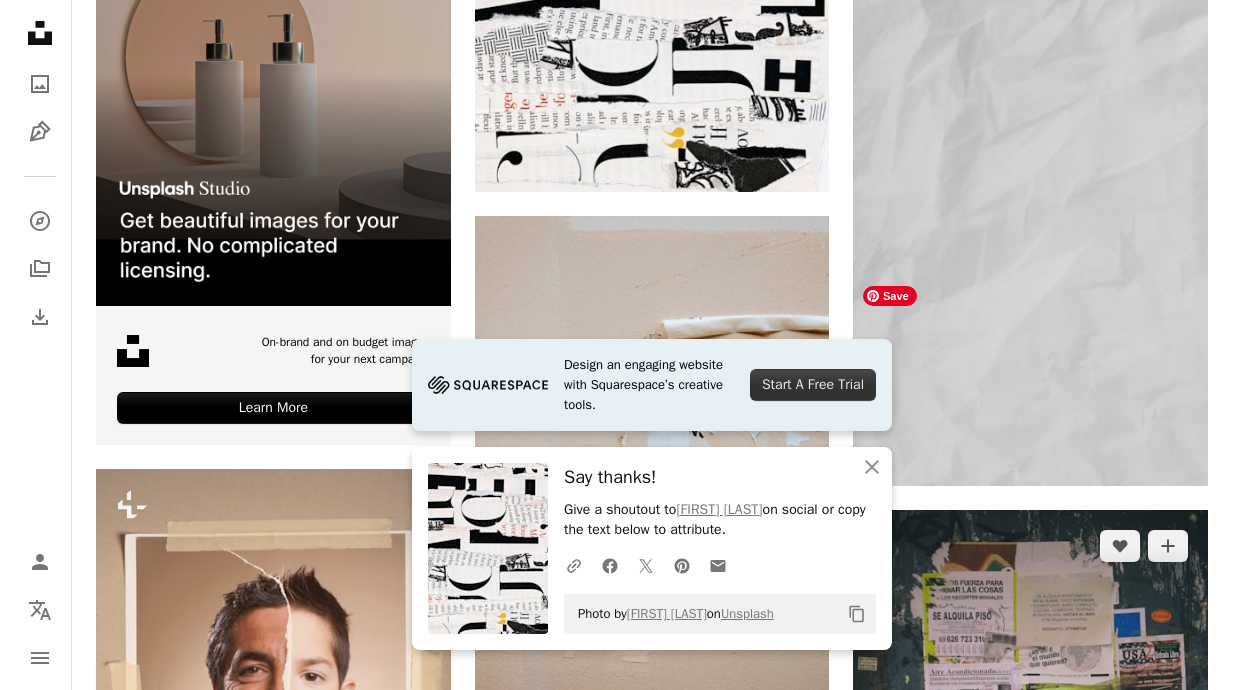 scroll, scrollTop: 4009, scrollLeft: 0, axis: vertical 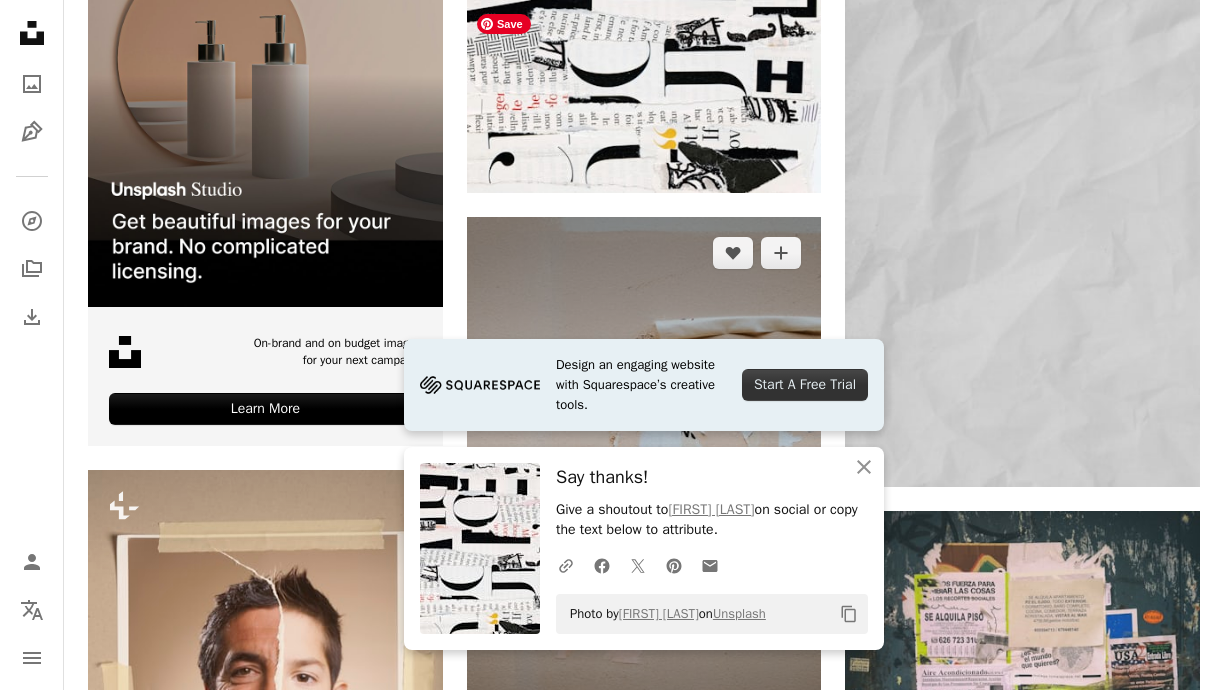 click at bounding box center (644, 483) 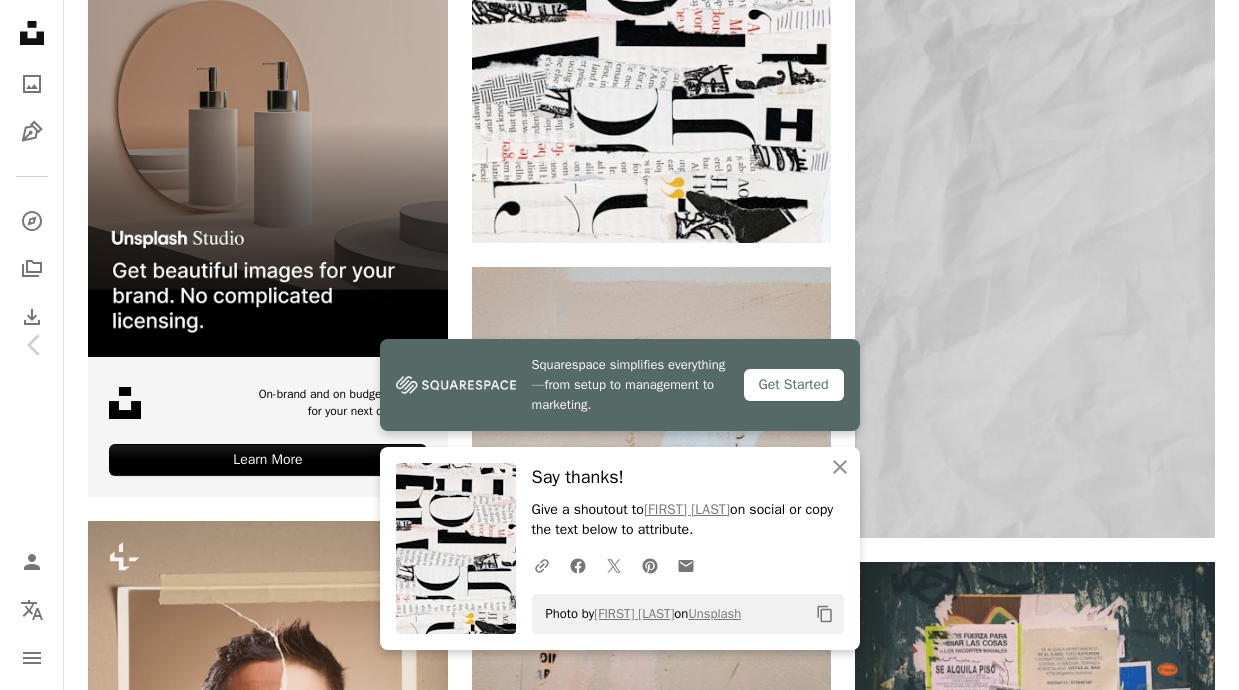 click on "Chevron down" 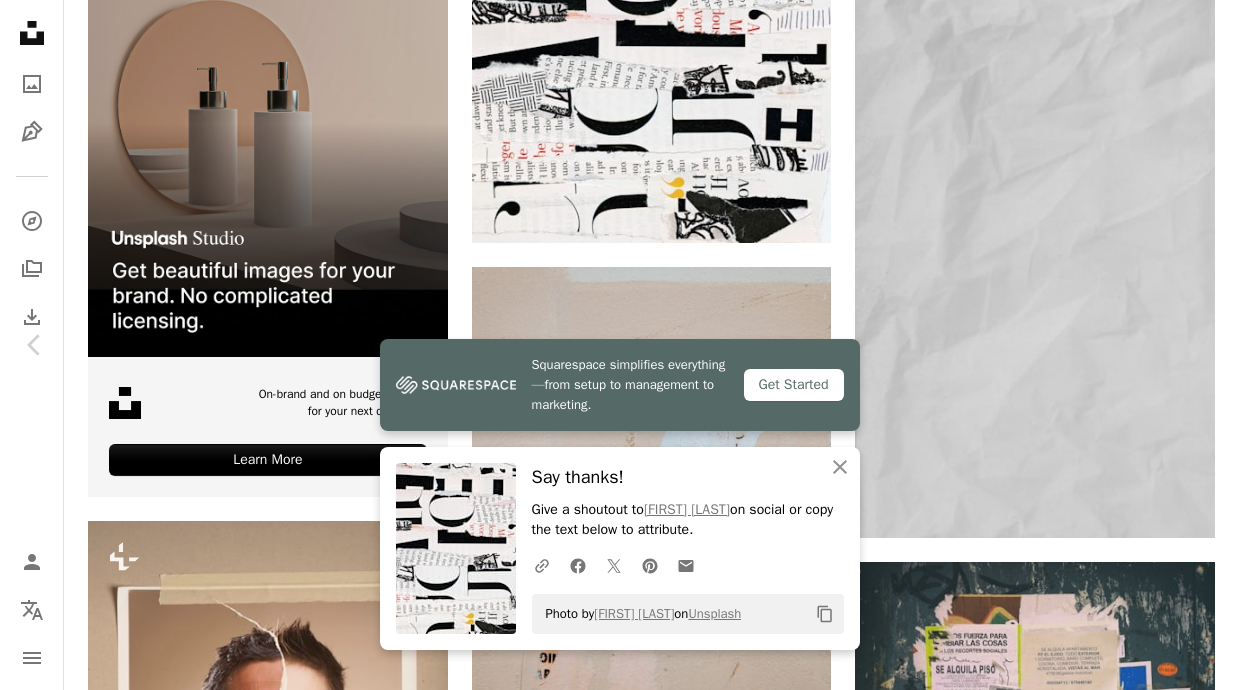 click on "( 4000 x 6000 )" at bounding box center [1042, 5651] 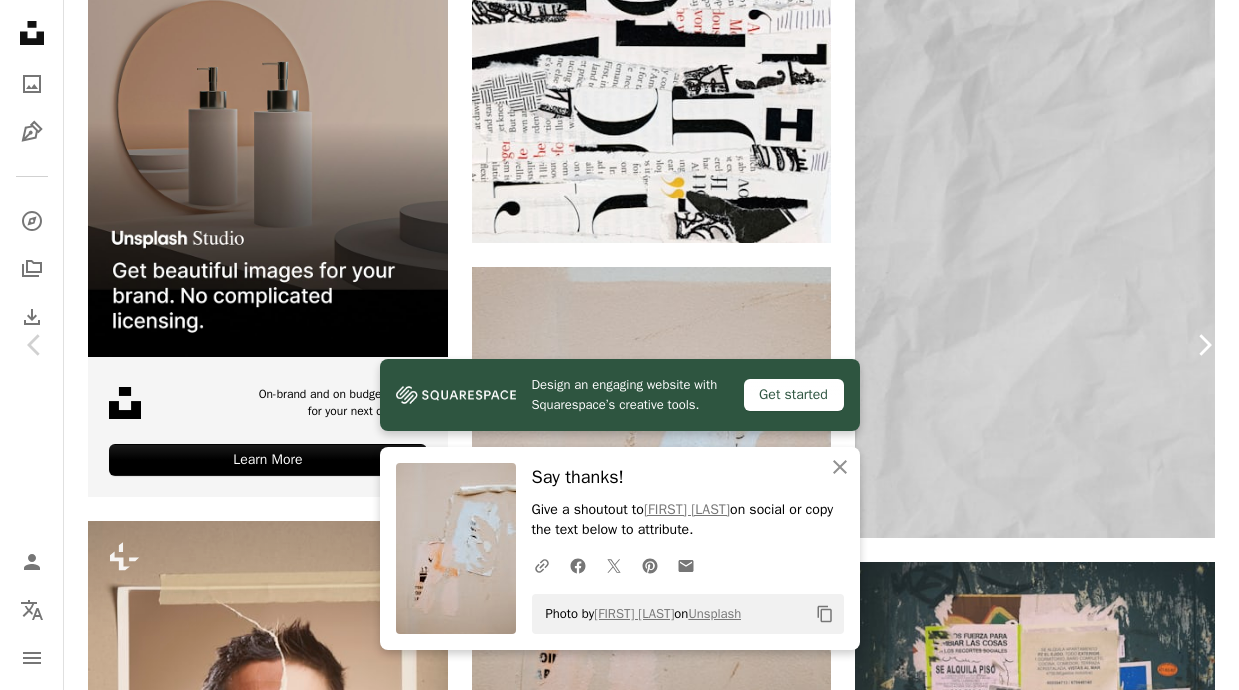 click on "Chevron right" at bounding box center (1204, 345) 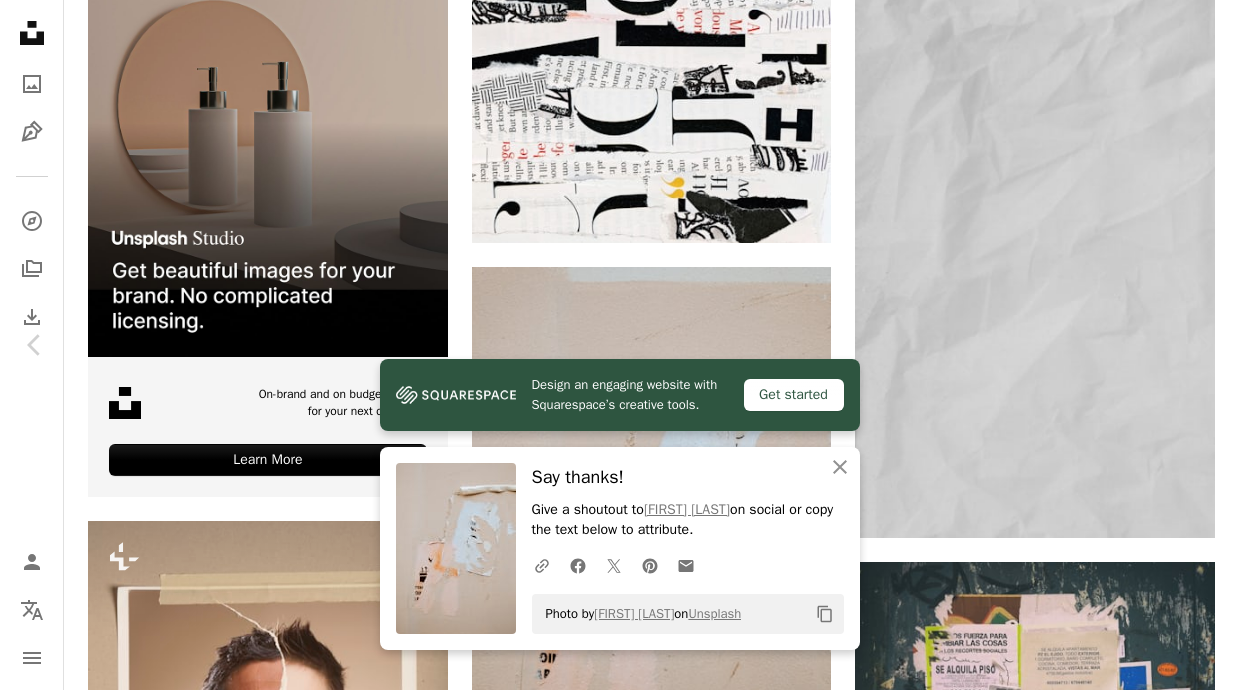 click on "Chevron down" 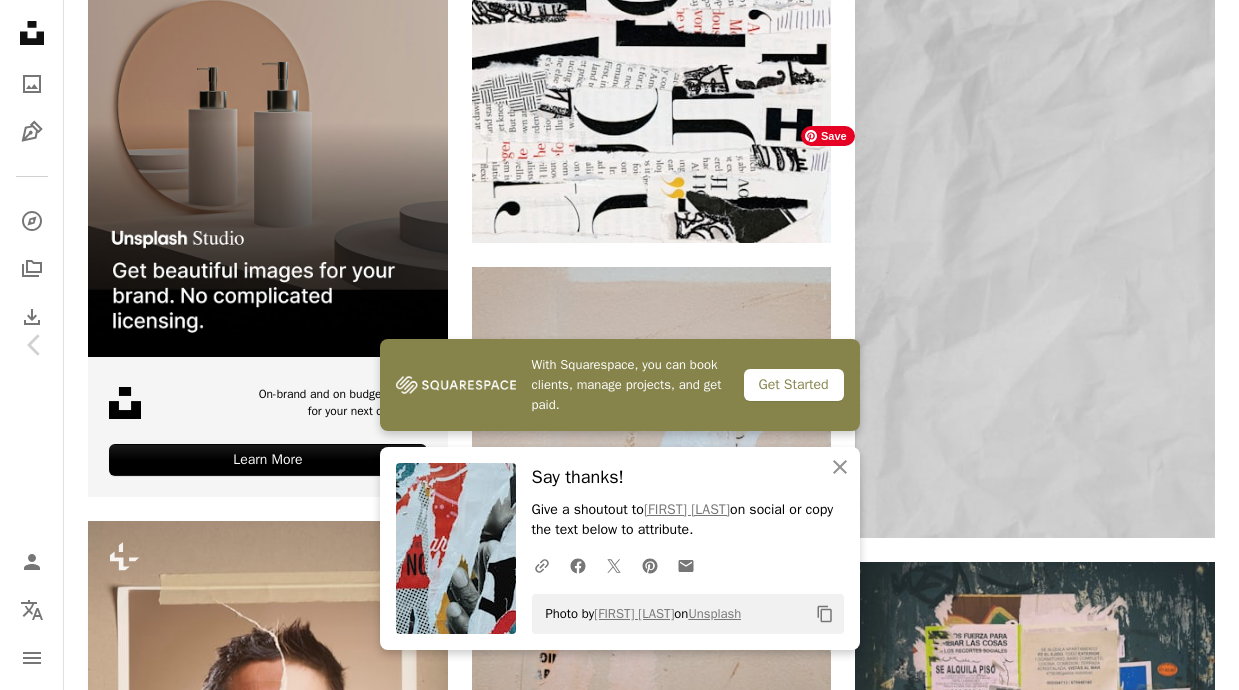 scroll, scrollTop: 1005, scrollLeft: 0, axis: vertical 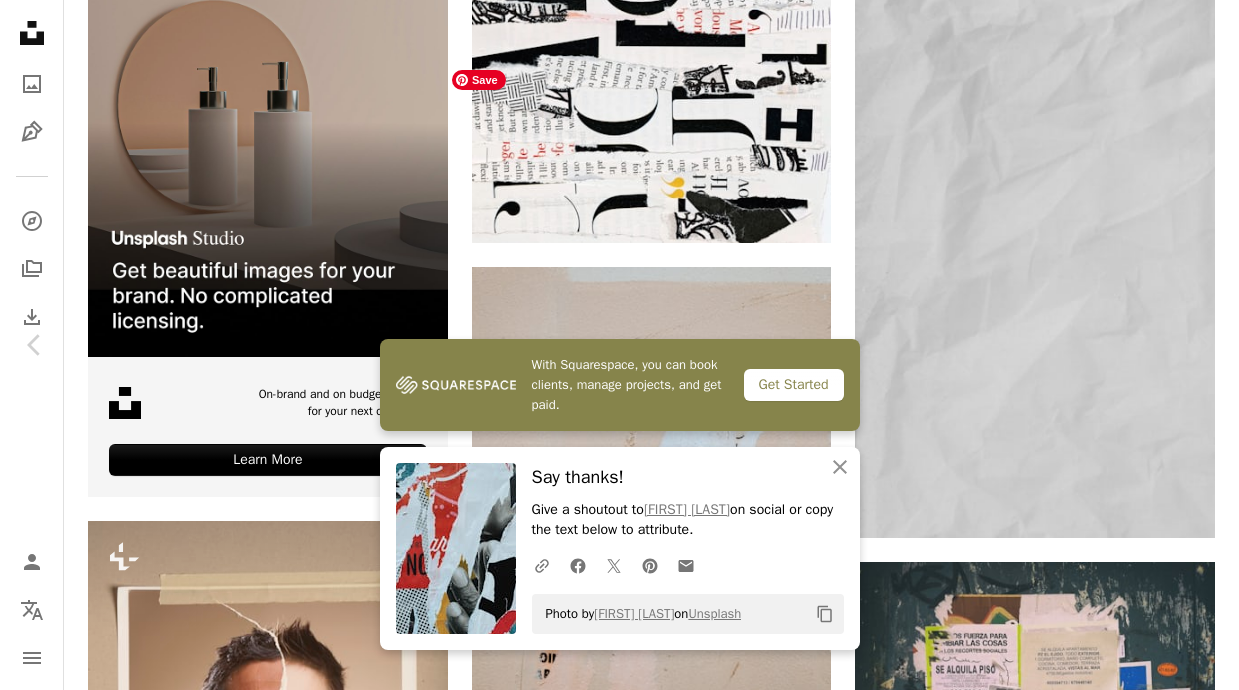 click at bounding box center [611, 5889] 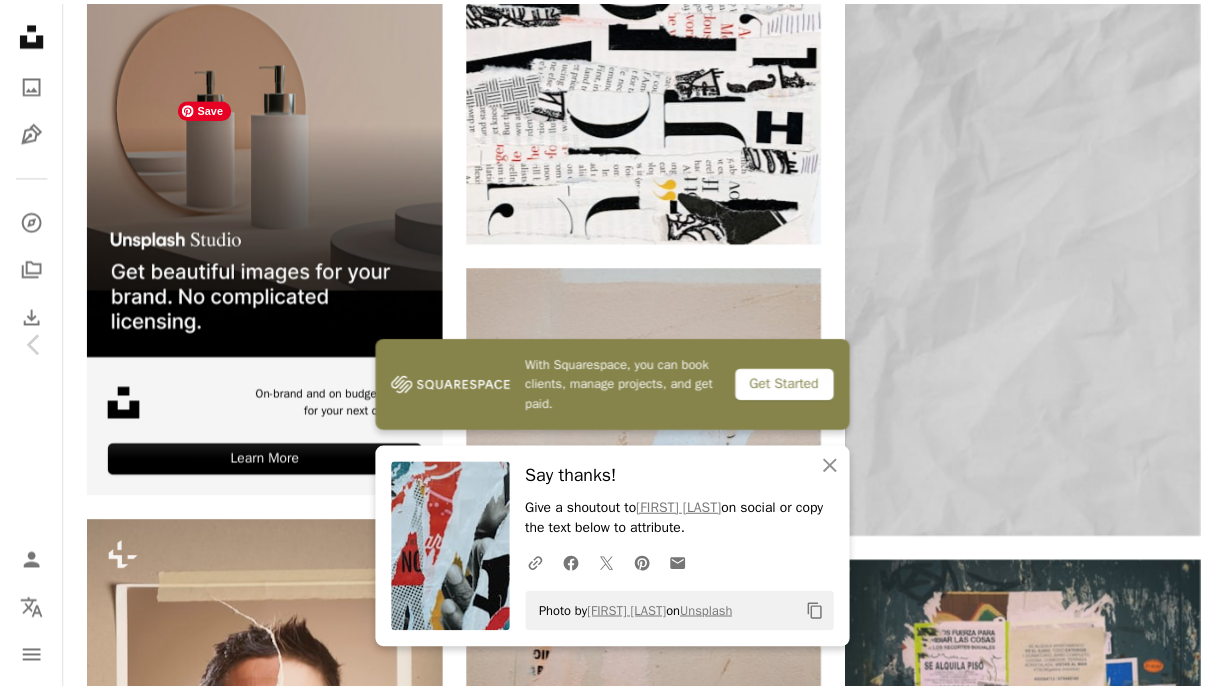 scroll, scrollTop: 0, scrollLeft: 0, axis: both 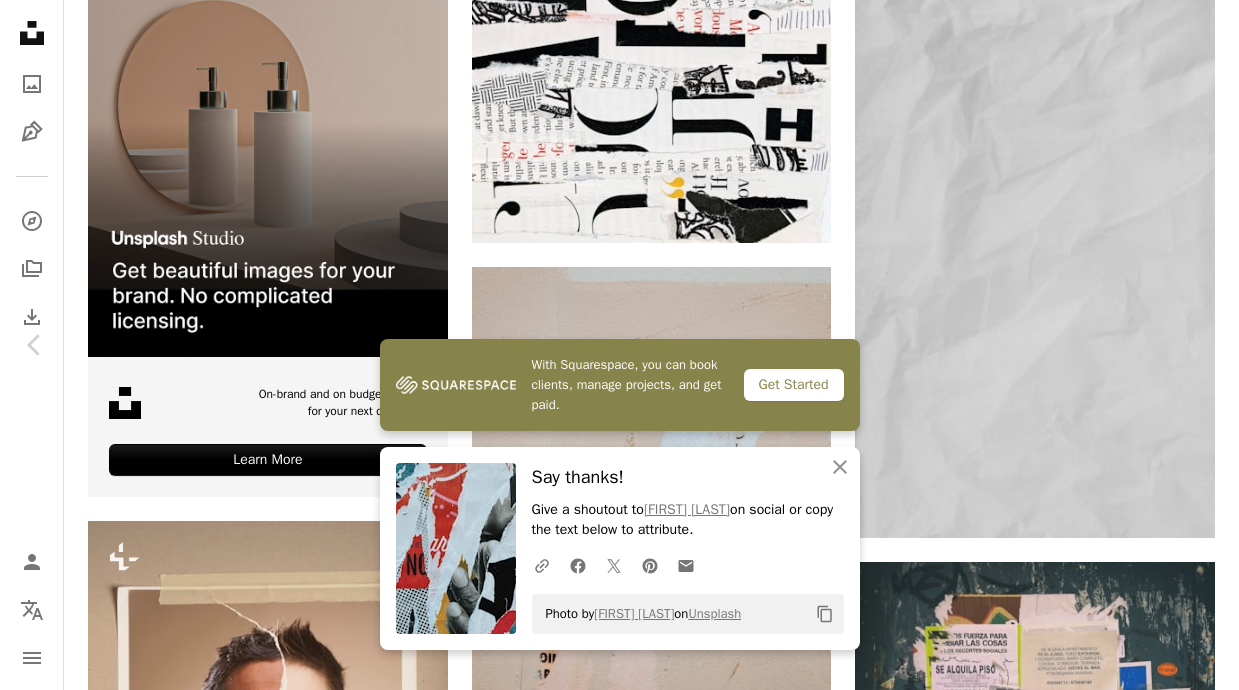 click on "Chevron down" 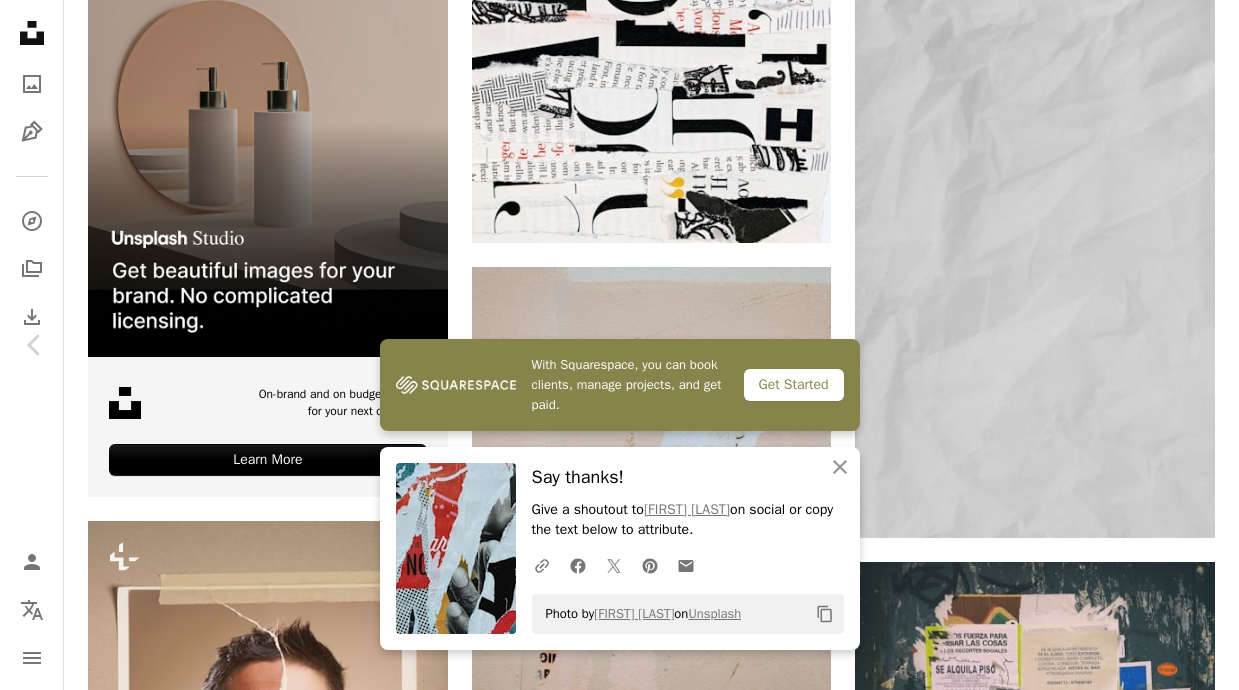 click on "Original Size   ( [DIMENSIONS] )" at bounding box center (1003, 5652) 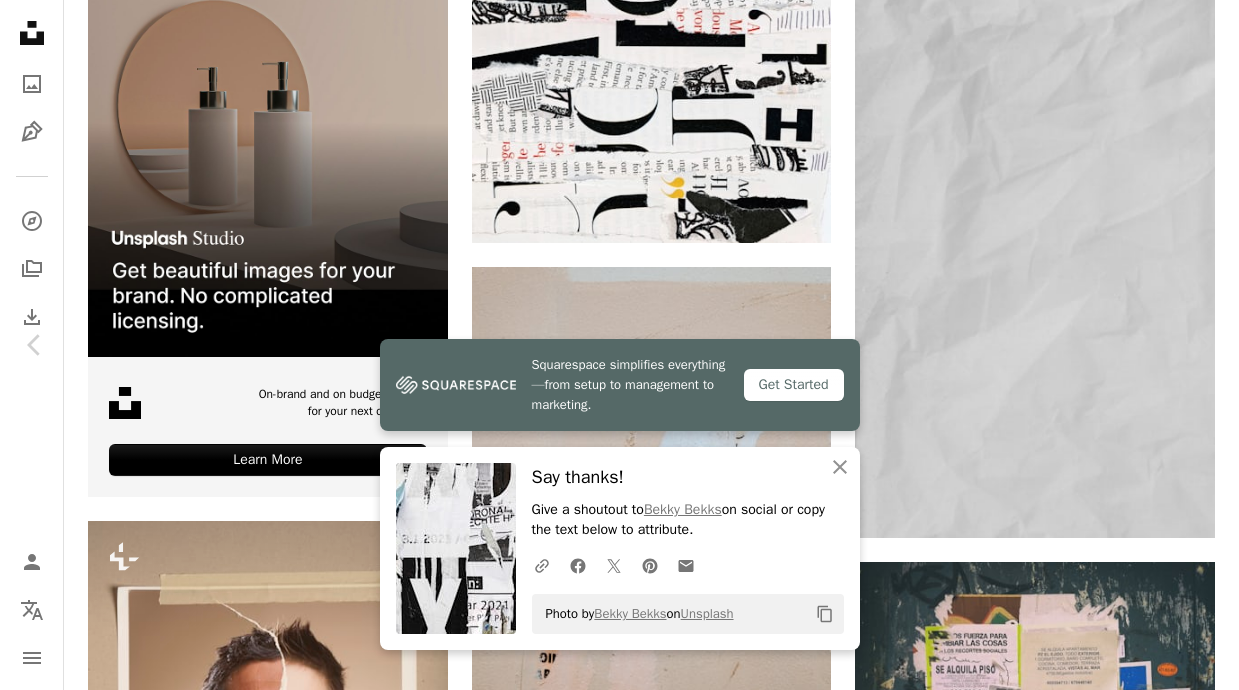 click on "Photo by [PERSON] on Unsplash
Copy content [PERSON] Available for hire A checkmark inside of a circle A heart A plus sign Download free Chevron down Zoom in Views 1,381,089 Downloads 12,455 Featured in Photos ,  Textures A forward-right arrow Share Info icon Info More Actions A map marker [CITY], [COUNTRY] Calendar outlined Published on  [DATE] Safety Free to use under the  Unsplash License texture pattern art human blue poster text germany berlin outdoors collage advertisement Creative Commons images Browse premium related images on iStock  |  Save 20% with code UNSPLASH20 View more on iStock  ↗ Related images A heart A plus sign [PERSON] Available for hire" at bounding box center [619, 5775] 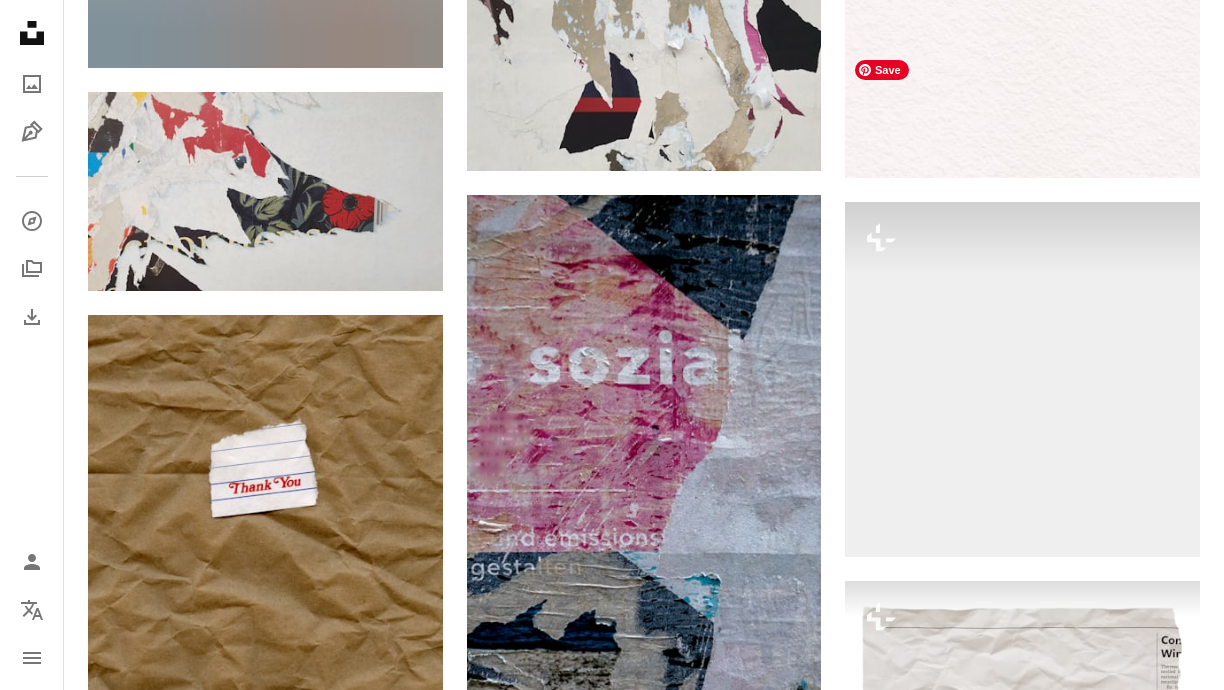 scroll, scrollTop: 5599, scrollLeft: 0, axis: vertical 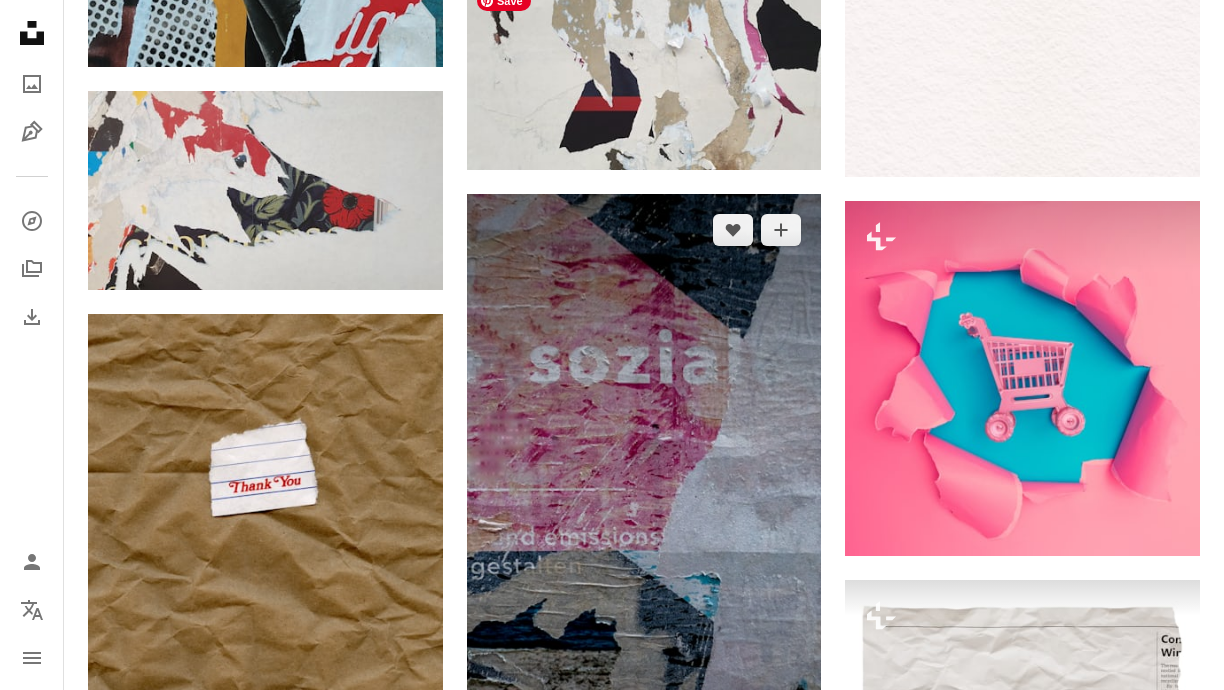 click at bounding box center [644, 509] 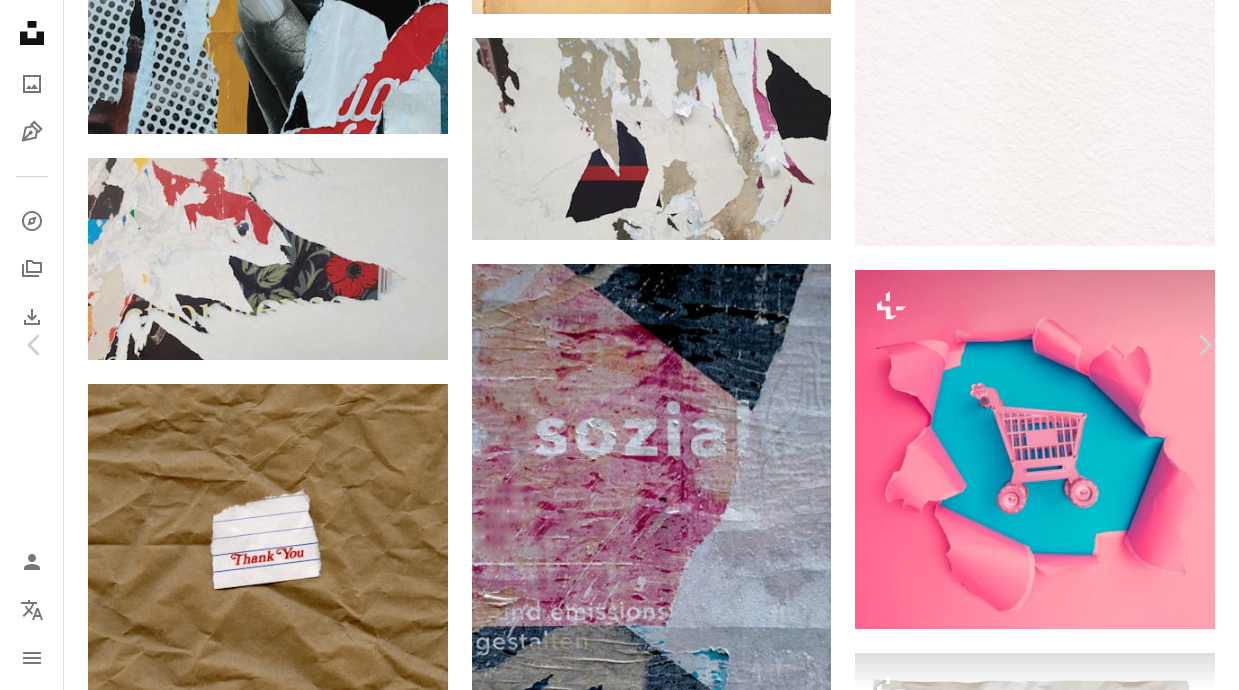 click on "Chevron down" 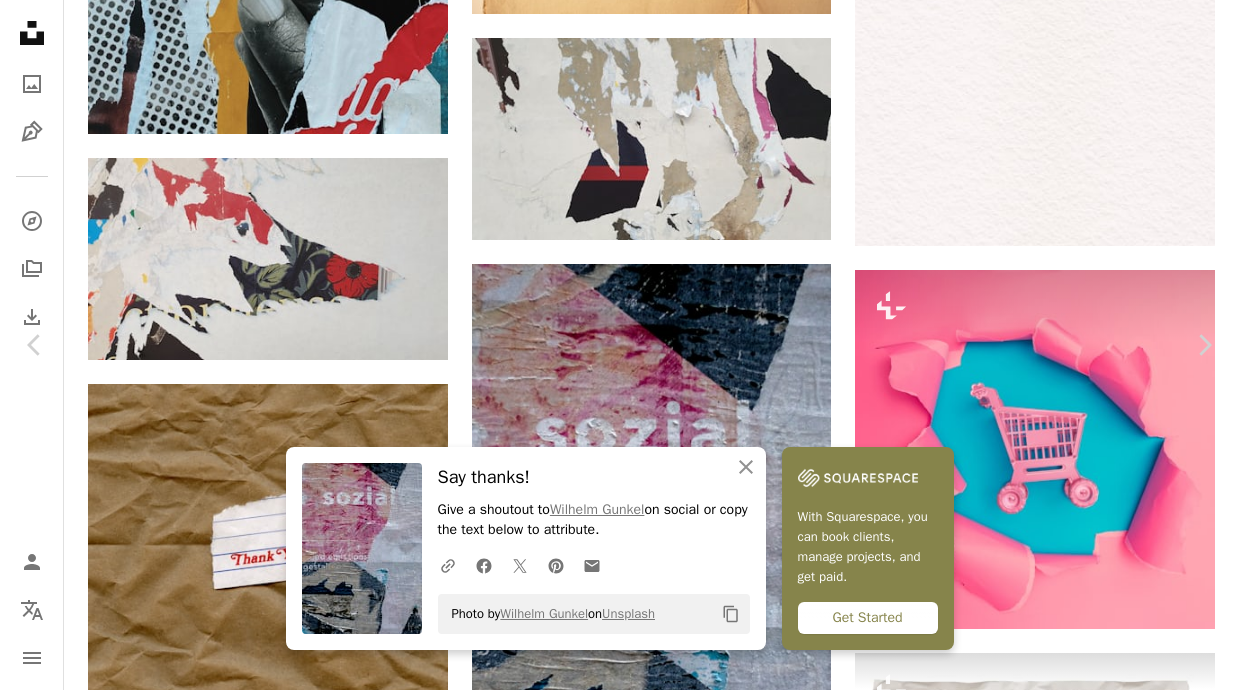 click on "An X shape Chevron left Chevron right An X shape Close Say thanks! Give a shoutout to  [FIRST] [LAST]  on social or copy the text below to attribute. A URL sharing icon (chains) Facebook icon X (formerly Twitter) icon Pinterest icon An envelope Photo by  [FIRST] [LAST]  on  Unsplash
Copy content [FIRST] [LAST] Available for hire A checkmark inside of a circle A heart A plus sign Download free Chevron down Zoom in Views 94,143 Downloads 1,232 A forward-right arrow Share Info icon Info More Actions A map marker [PLACE] Calendar outlined Published on  [MONTH] [NUMBER], [YEAR] Camera Canon, PowerShot G9 X Safety Free to use under the  Unsplash License paper torn paper wall paper torn take care broken paper grey poster text collage advertisement rug Creative Commons images Browse premium related images on iStock  |  Save 20% with code UNSPLASH20 View more on iStock  ↗ Related images A heart A plus sign [FIRST] [LAST] A heart" at bounding box center (619, 4186) 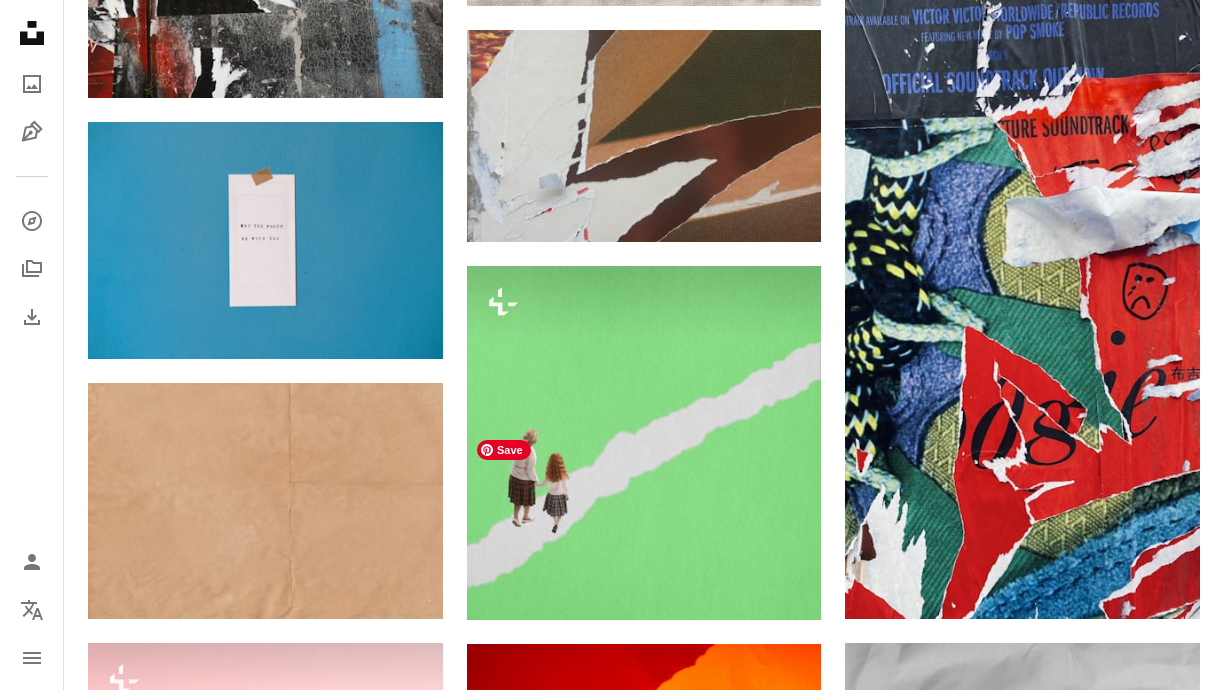 scroll, scrollTop: 10367, scrollLeft: 0, axis: vertical 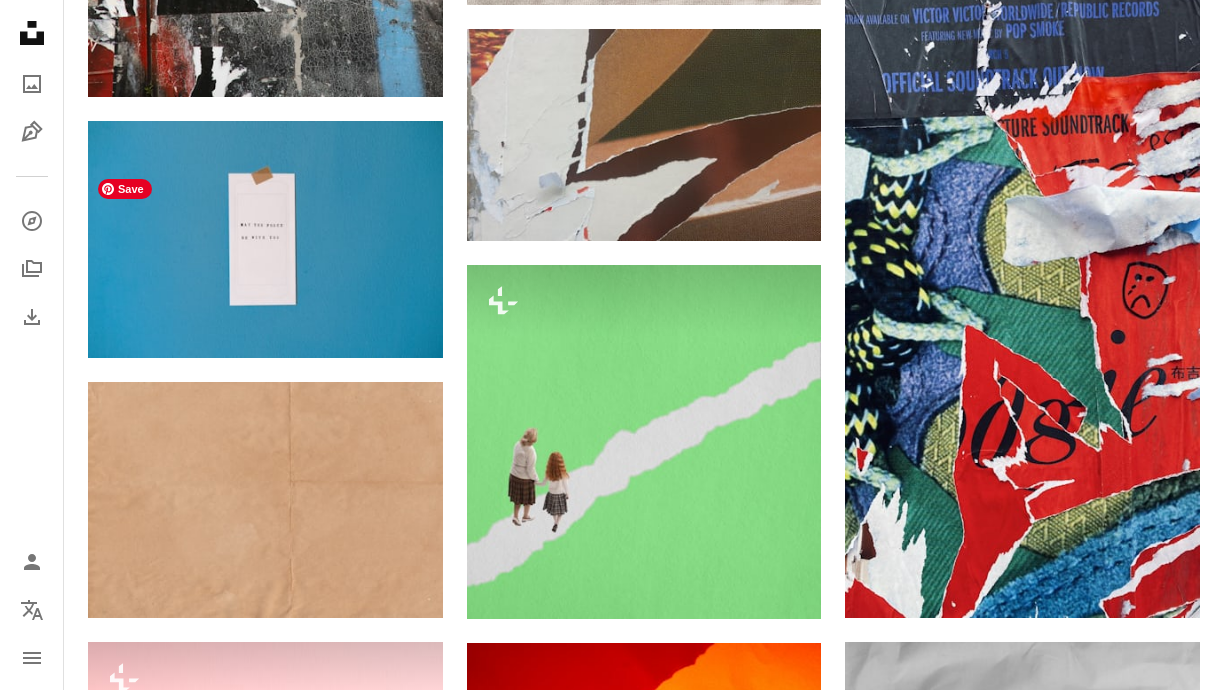 click at bounding box center (265, 1002) 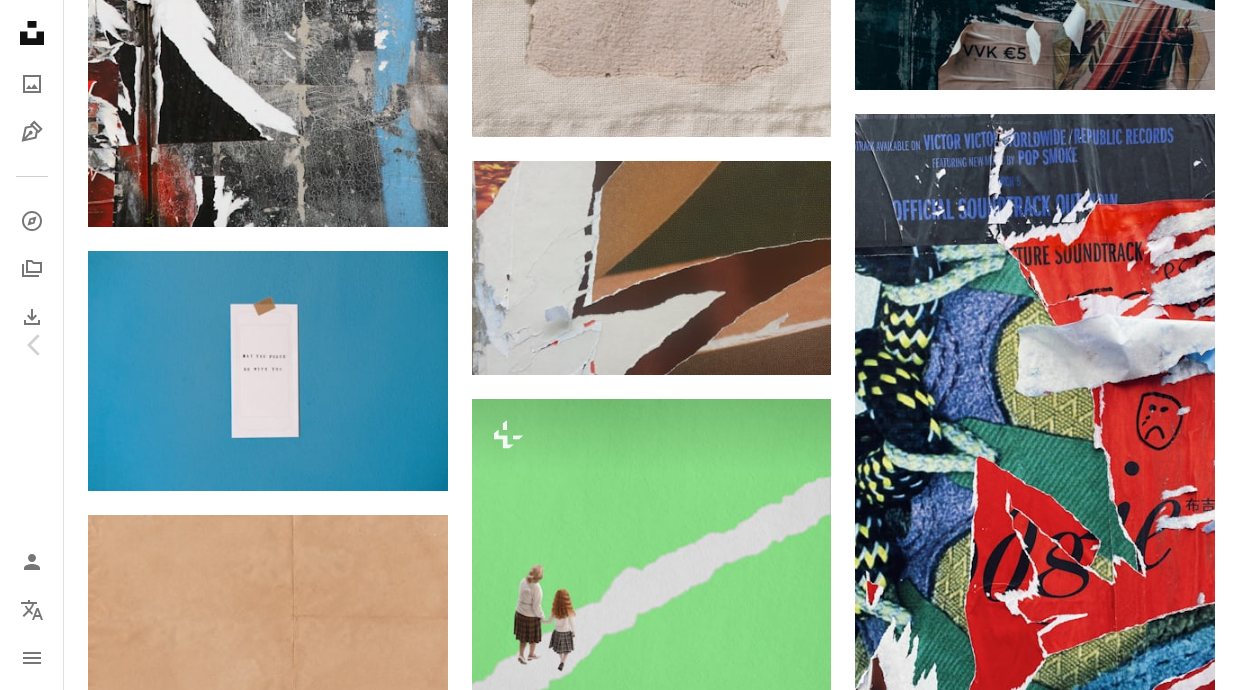 click on "Chevron down" 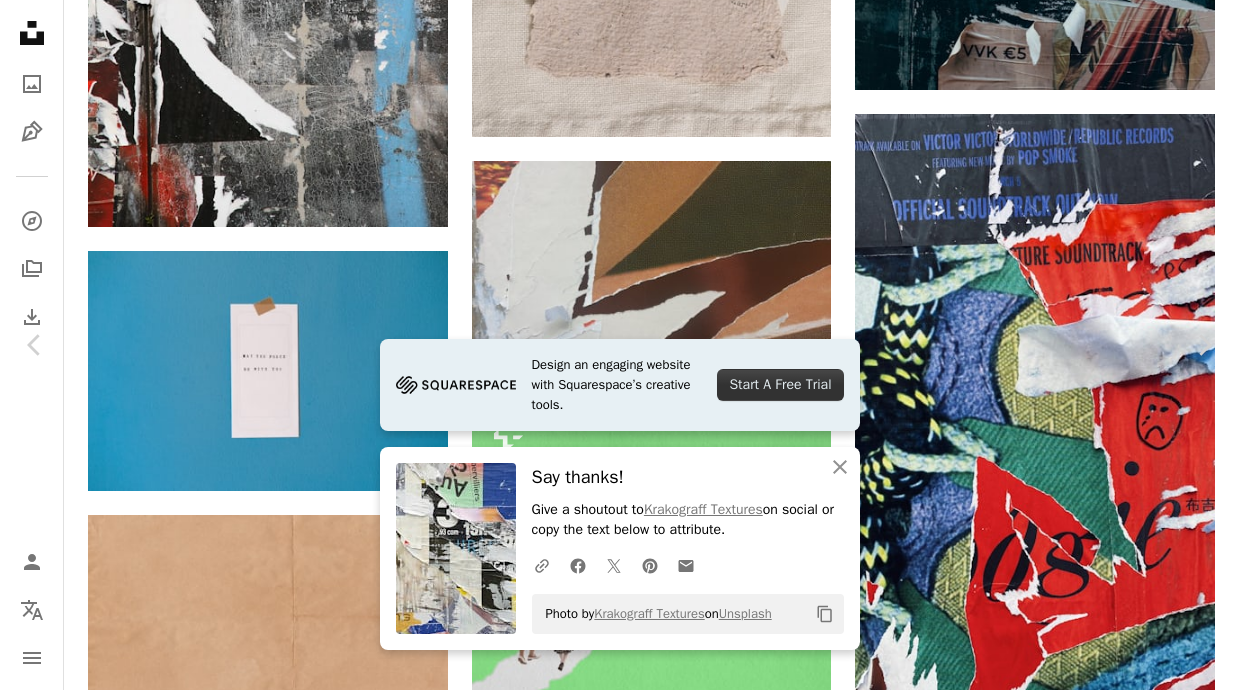 click on "Photo by [PERSON] on Unsplash
Copy content [PERSON] [PERSON] A heart A plus sign Download free Chevron down Zoom in Views 135,000 Downloads 1,315 A forward-right arrow Share Info icon Info More Actions These images showcase walls with torn paper, exposing layers beneath in a visually striking manner. With their jagged edges and worn-out appearance, these textures add depth and character to any creative project. Explore the beauty of imperfection and embrace the charm of nostalgia with these captivating visuals that infuse a sense of uniqueness and intrigue. Read more Calendar outlined Published on  [DATE] Safety Free to use under the  texture" at bounding box center [619, 4879] 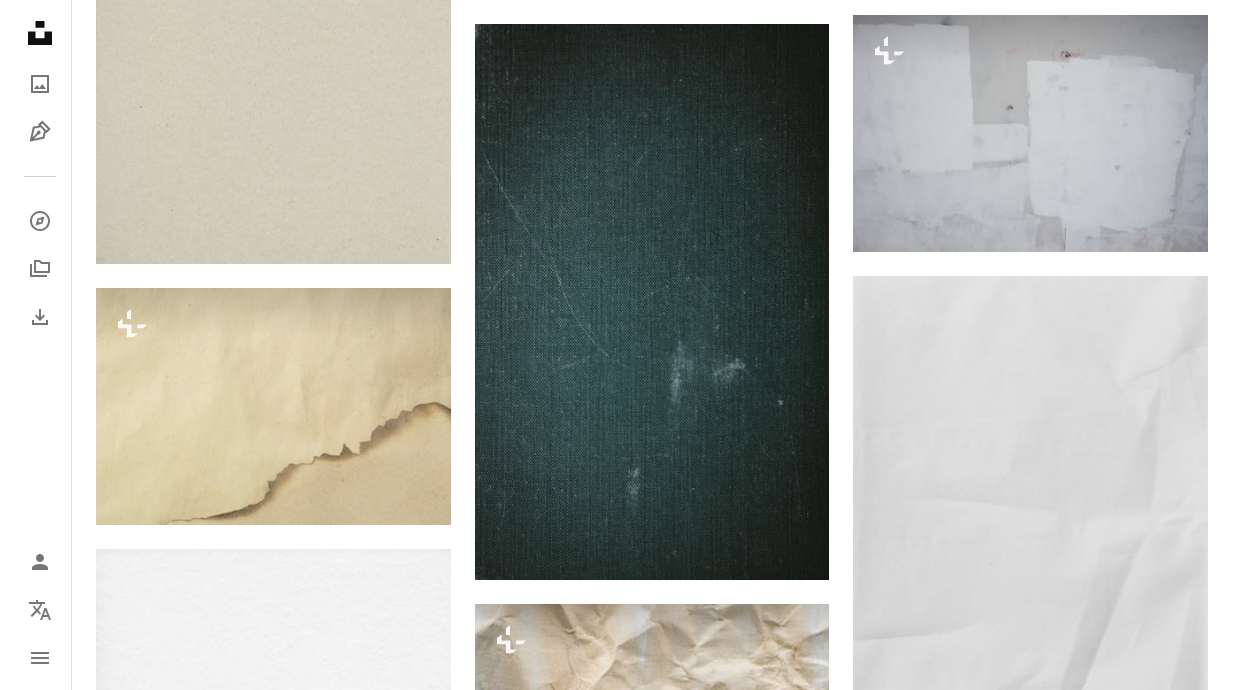 scroll, scrollTop: 12303, scrollLeft: 0, axis: vertical 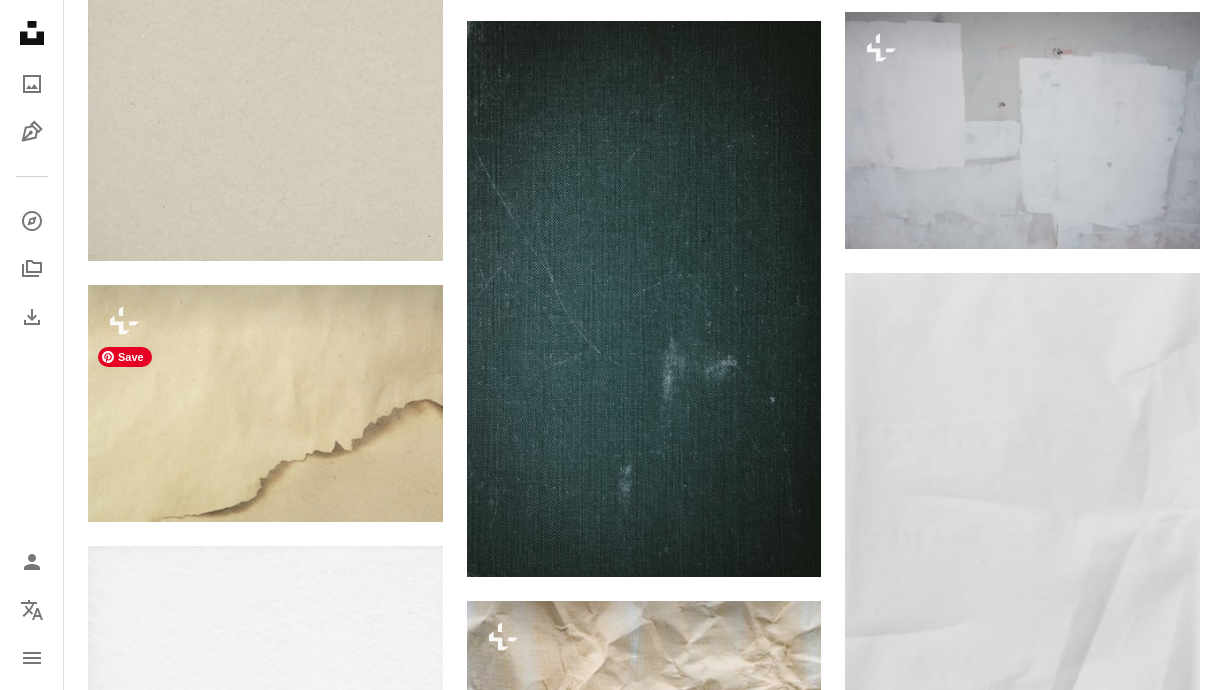 click at bounding box center [265, 1190] 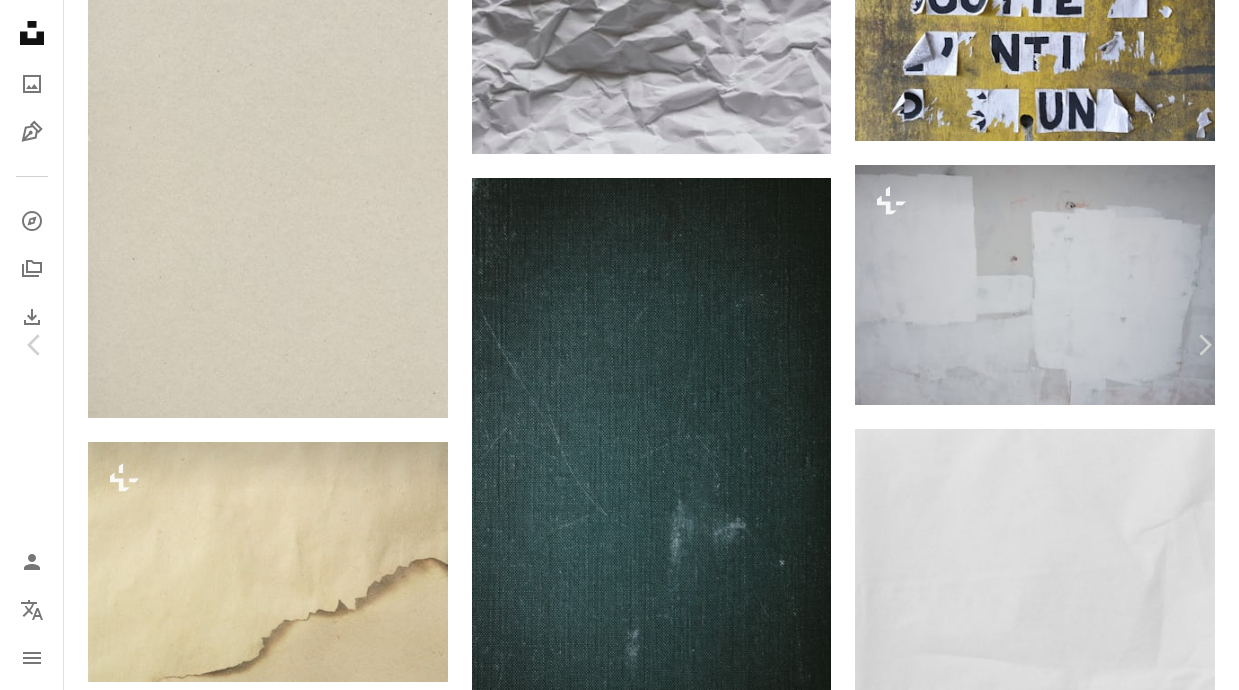 click 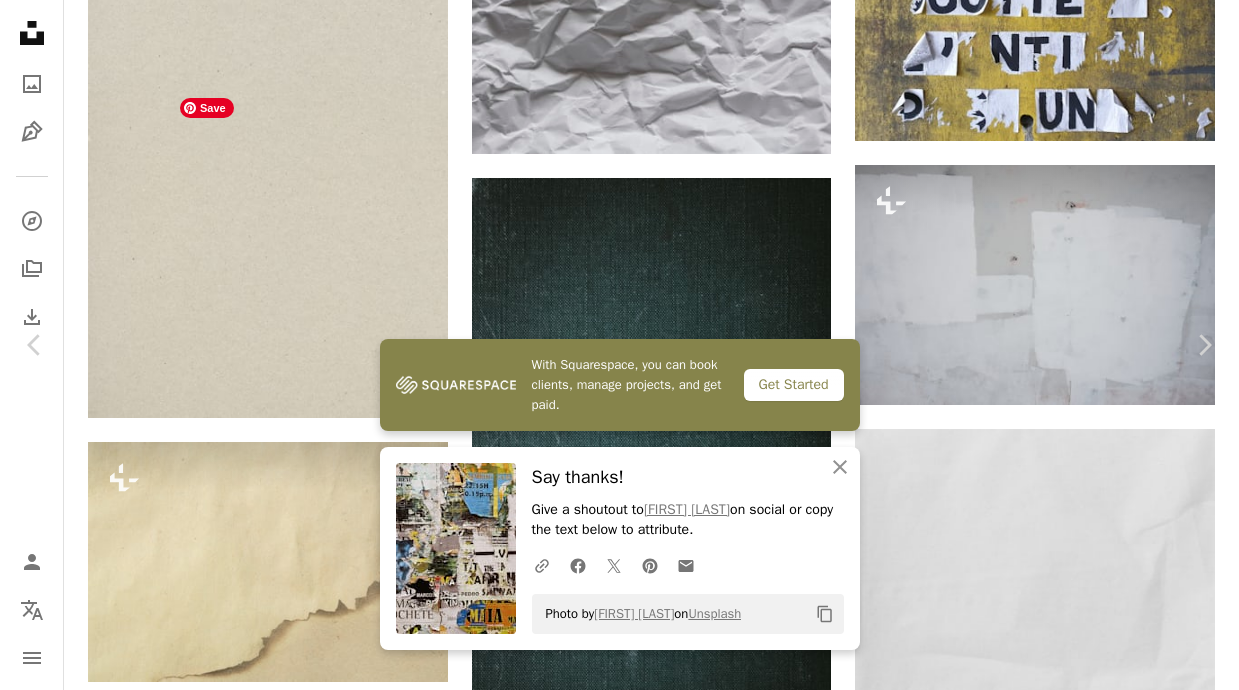 scroll, scrollTop: 259, scrollLeft: 0, axis: vertical 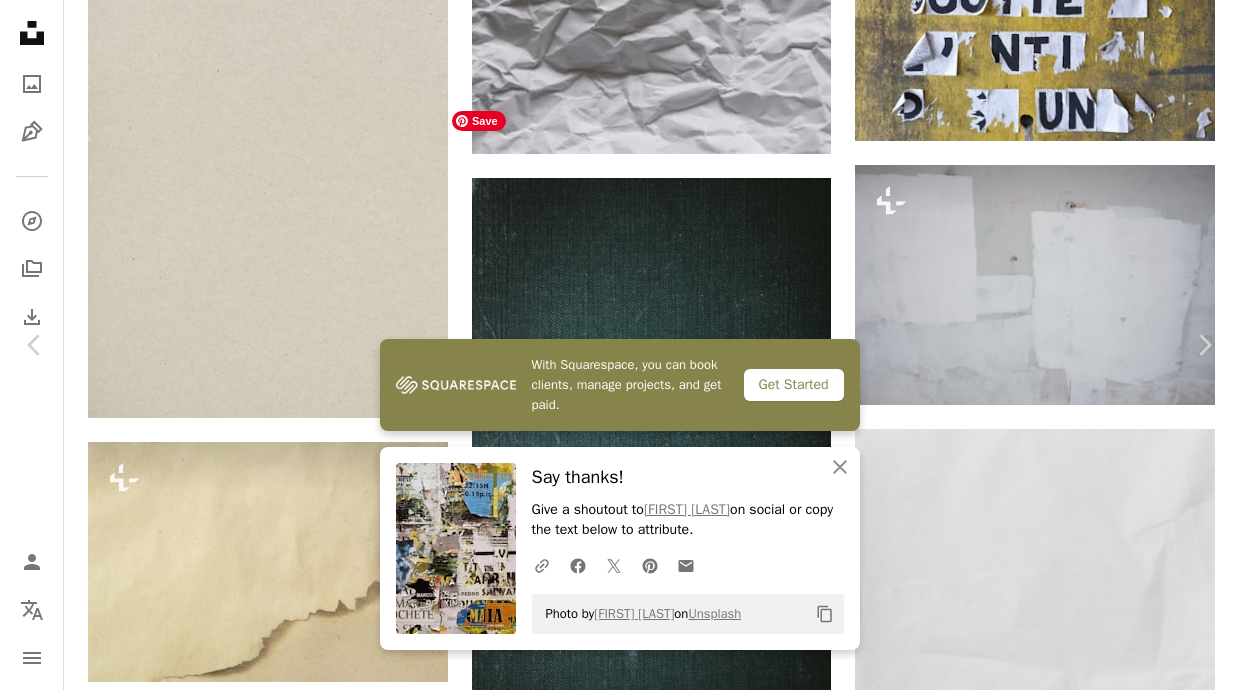 click at bounding box center [611, 5333] 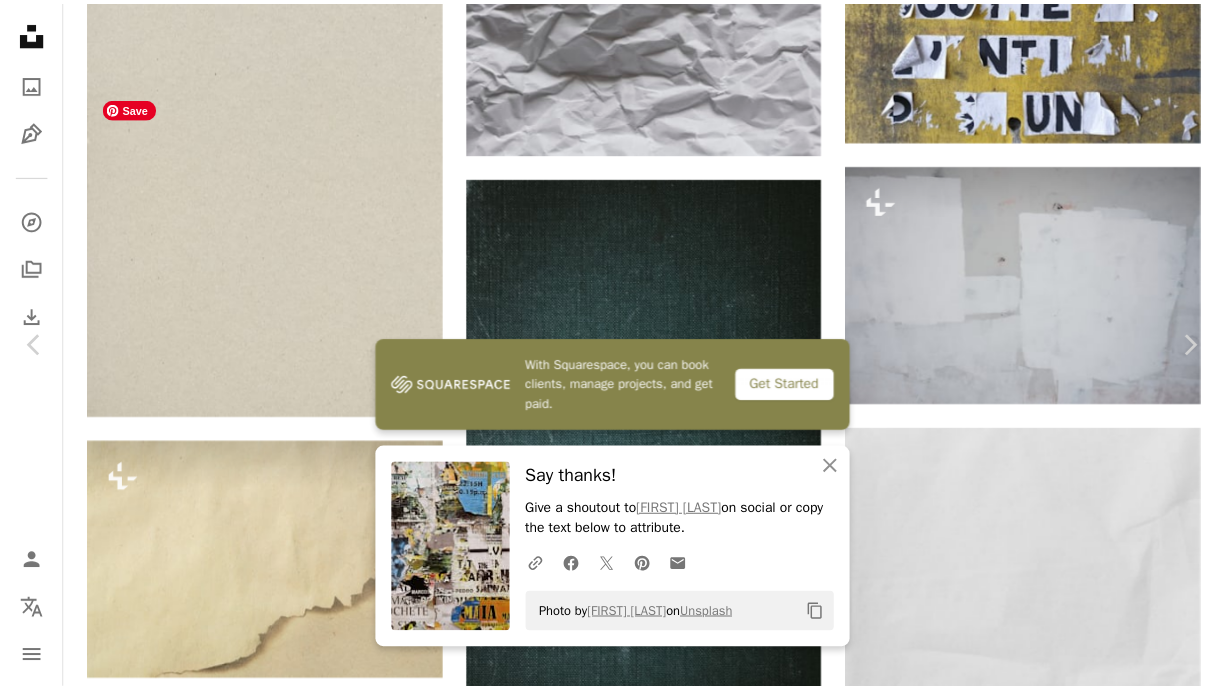 scroll, scrollTop: 0, scrollLeft: 0, axis: both 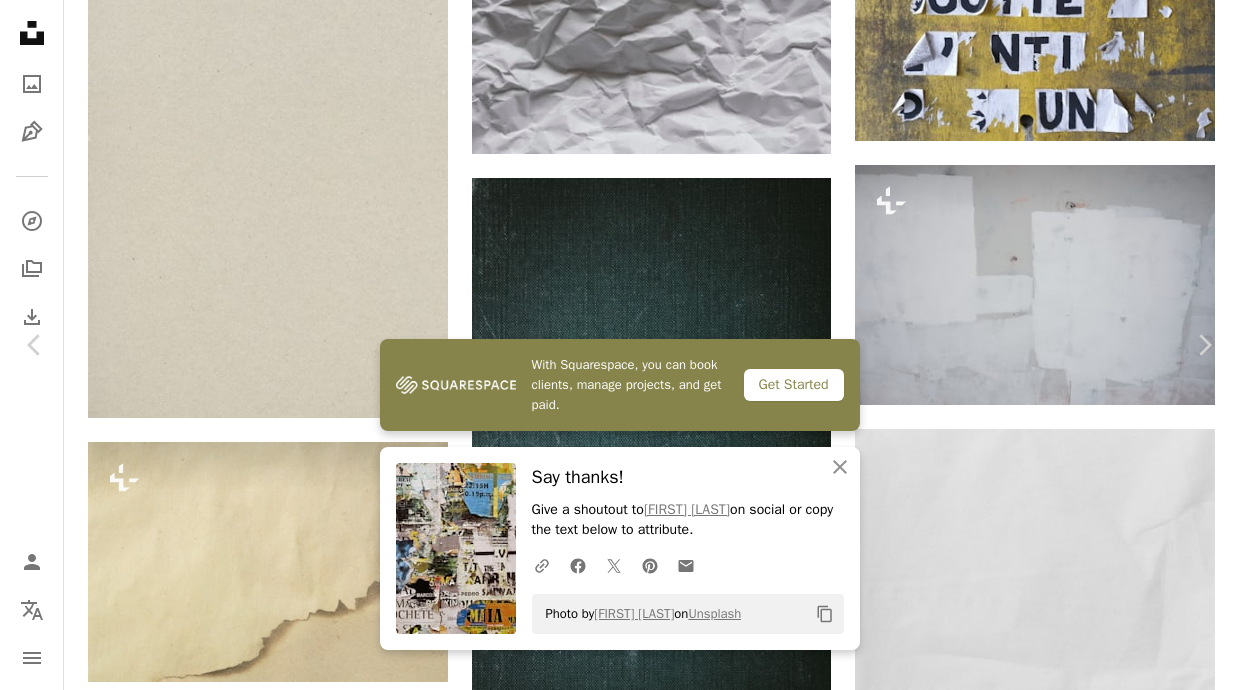 click 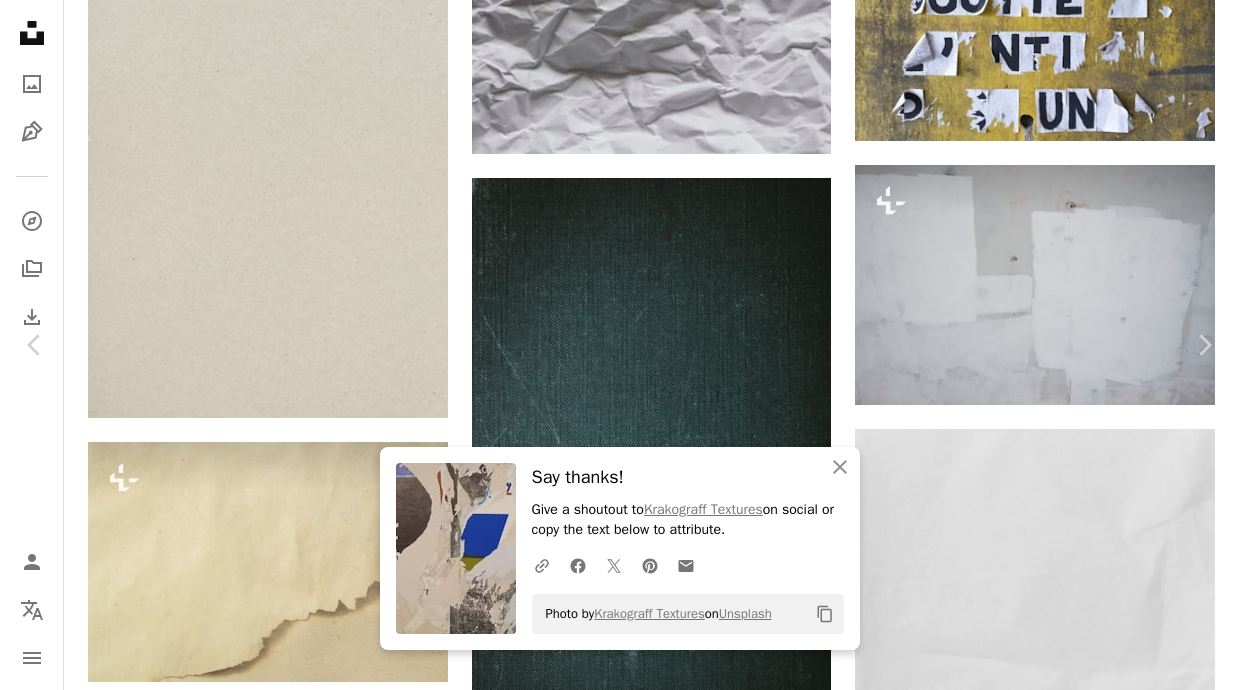 click on "Photo by [PERSON] on Unsplash
Copy content [PERSON] [PERSON] A heart A plus sign Download free Chevron down Zoom in Views 7,822 Downloads 63 A forward-right arrow Share Info icon Info More Actions Calendar outlined Published on  [DATE] Camera [CAMERA_MODEL] Safety Free to use under the  Unsplash License texture grunge texture concrete background texture textures torn paper grunge pop art decay rough peeling paint wall textures damaged concrete wall texture weathered worn concrete textures woman art human Public domain images Browse premium related images on iStock  |  Save 20% with code UNSPLASH20 View more on iStock  ↗ Related images A heart A plus sign [PERSON] Arrow pointing down A heart A plus sign" at bounding box center [619, 5137] 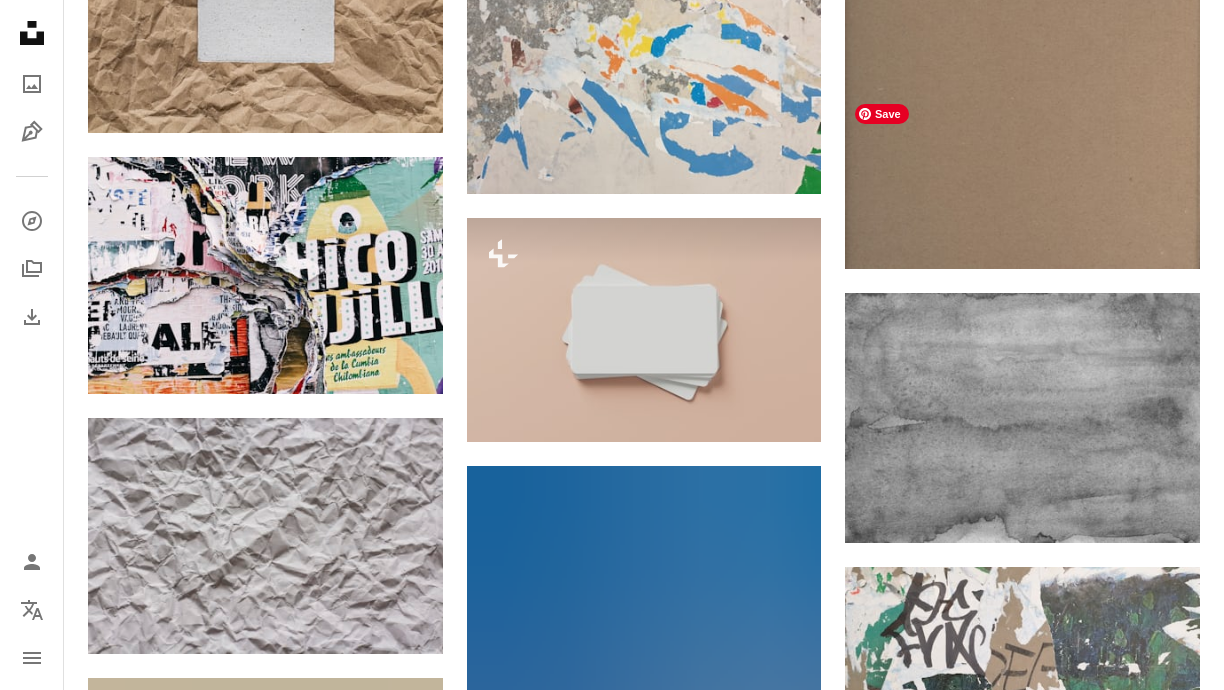 scroll, scrollTop: 14448, scrollLeft: 0, axis: vertical 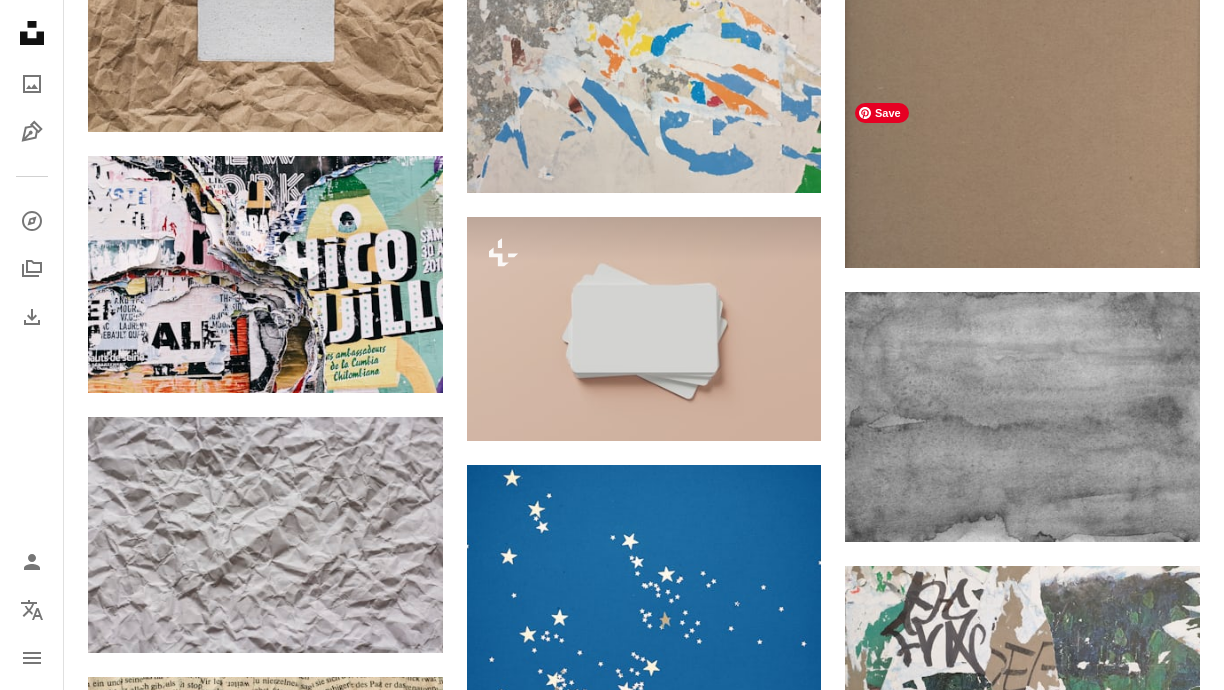 click at bounding box center (1022, 1612) 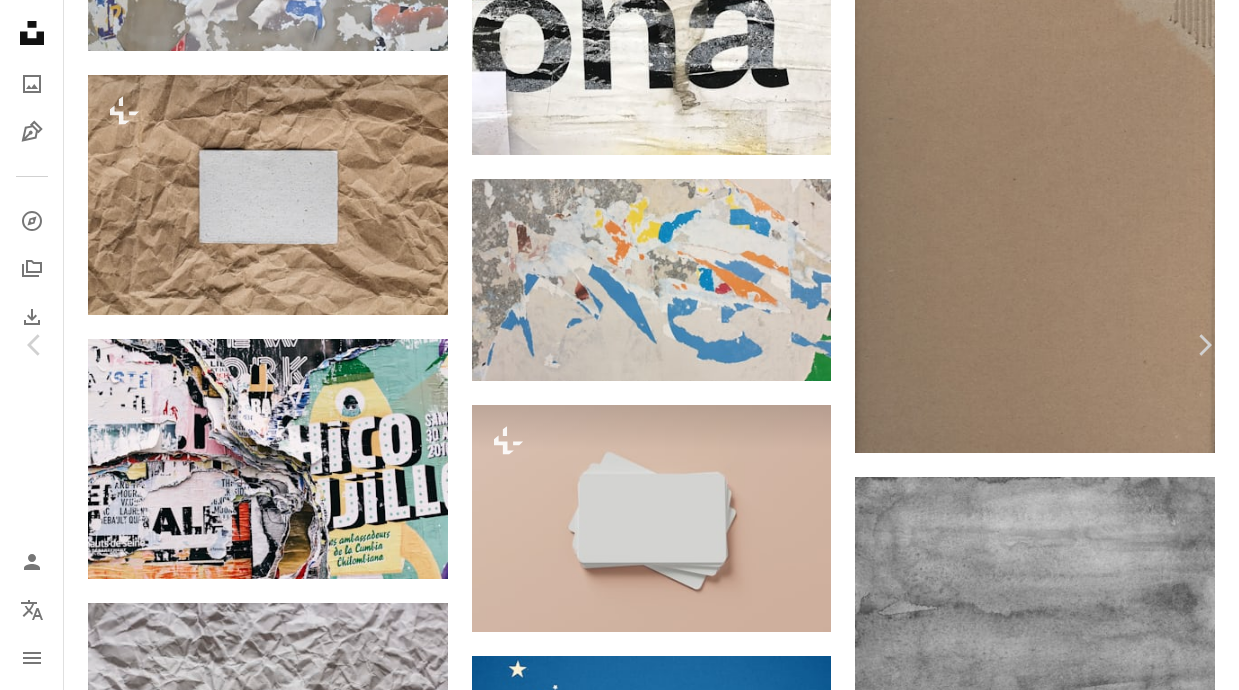 click on "Chevron down" 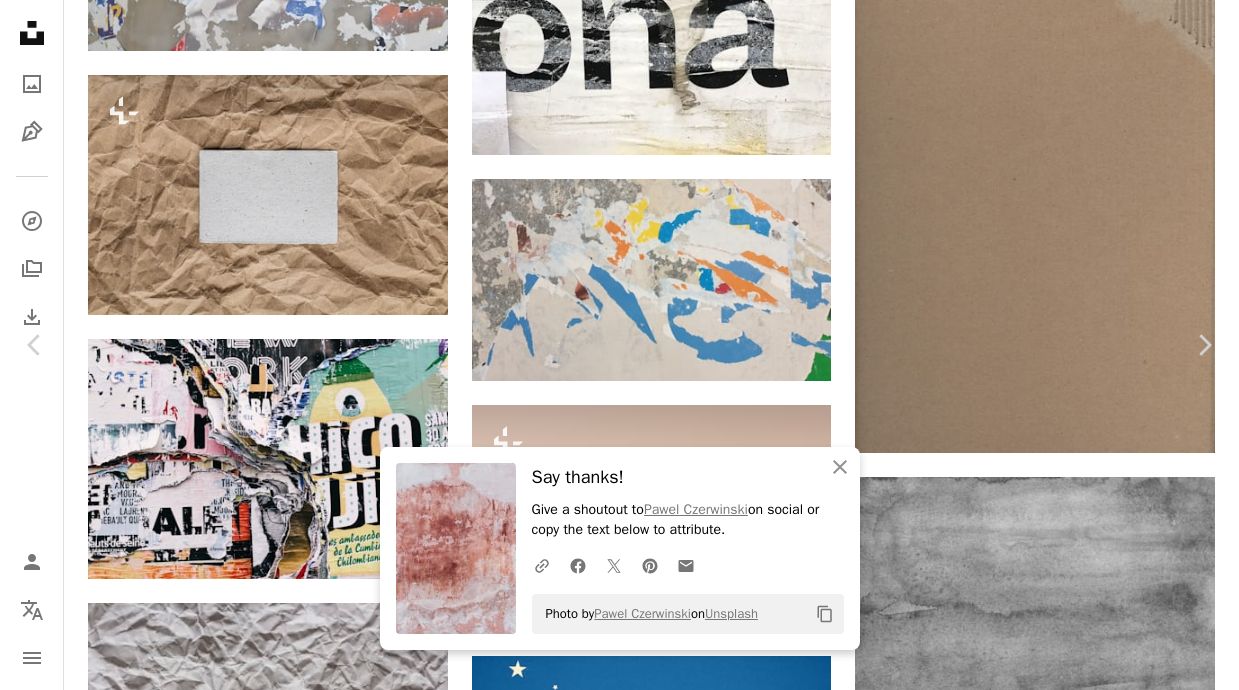 click on "Photo by [PERSON] on Unsplash
Copy content [PERSON] [PERSON] A heart A plus sign Download free Chevron down Zoom in Views 26,954,349 Downloads 244,756 Featured in Photos ,  Textures A forward-right arrow Share Info icon Info More Actions What caught my eye was the contradiction of the color and the condition of the wall. A map marker [CITY], [COUNTRY] Calendar outlined Published on  [DATE] Camera [CAMERA_MODEL] Safety Free to use under the  Unsplash License texture pattern wall white color red purple texture background outdoors pattern background pattern wallpaper crack textured wallpaper exterior plaster scratch stain cracked peeling smudge Creative Commons images Browse premium related images on iStock  |   ↗ A heart" at bounding box center [619, 5784] 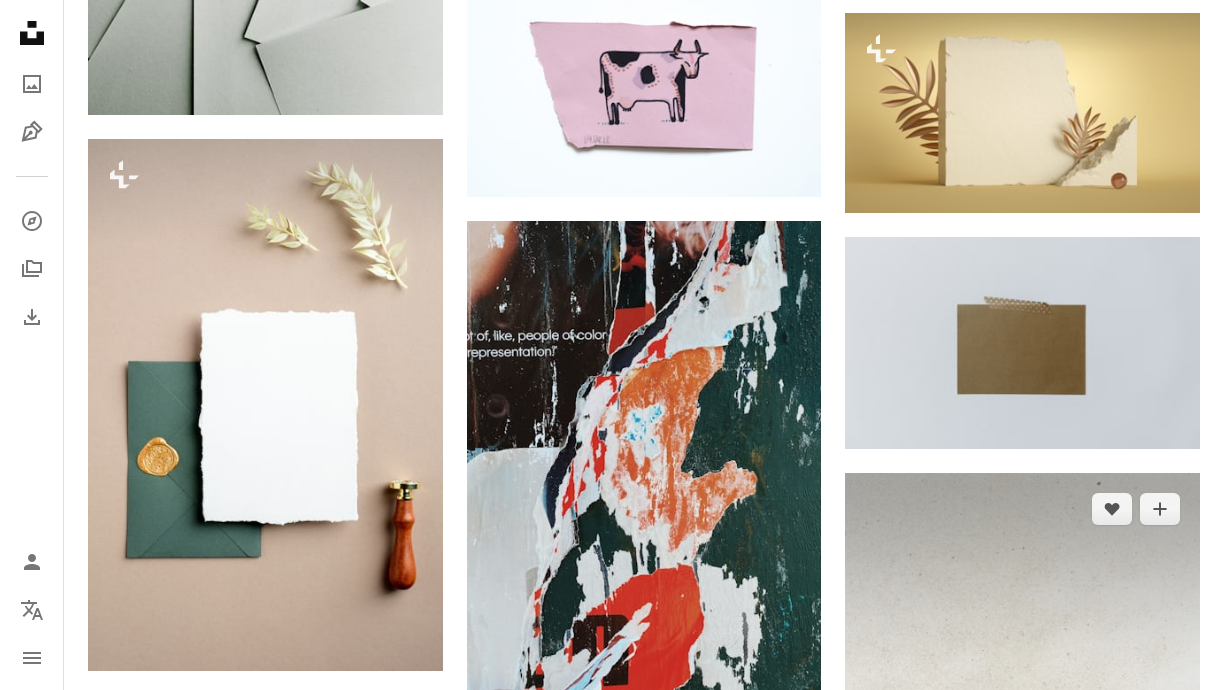 scroll, scrollTop: 17564, scrollLeft: 0, axis: vertical 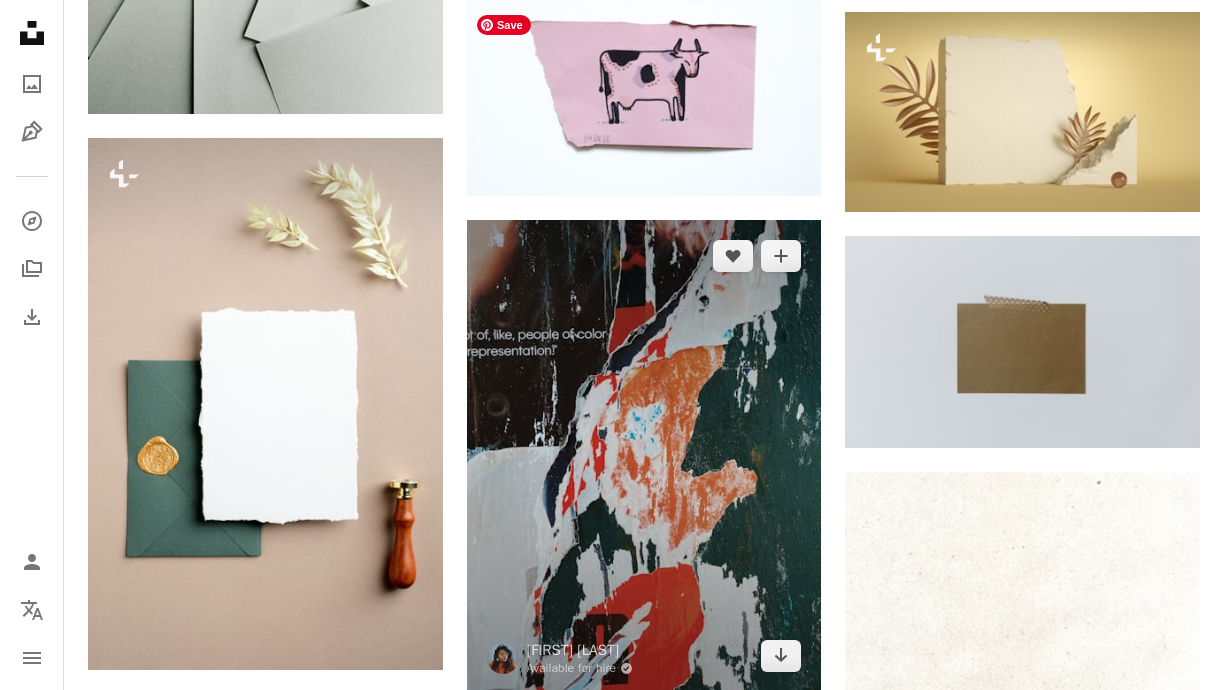 click at bounding box center (644, 456) 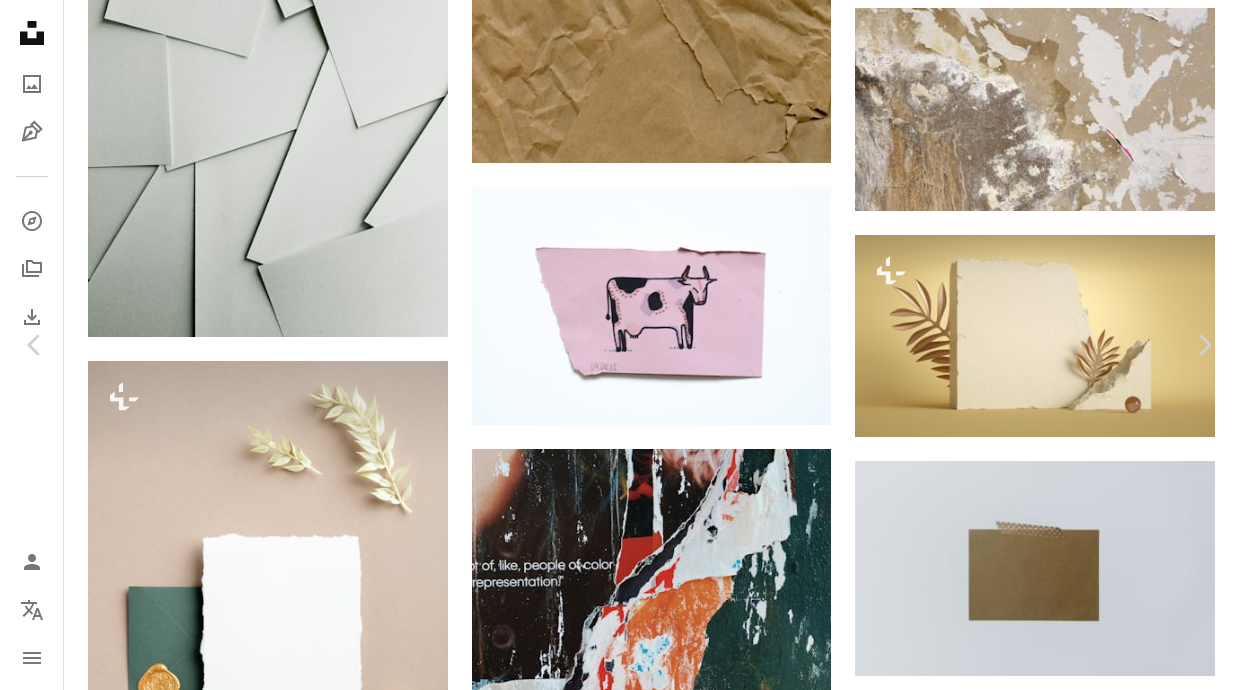 click on "Chevron down" 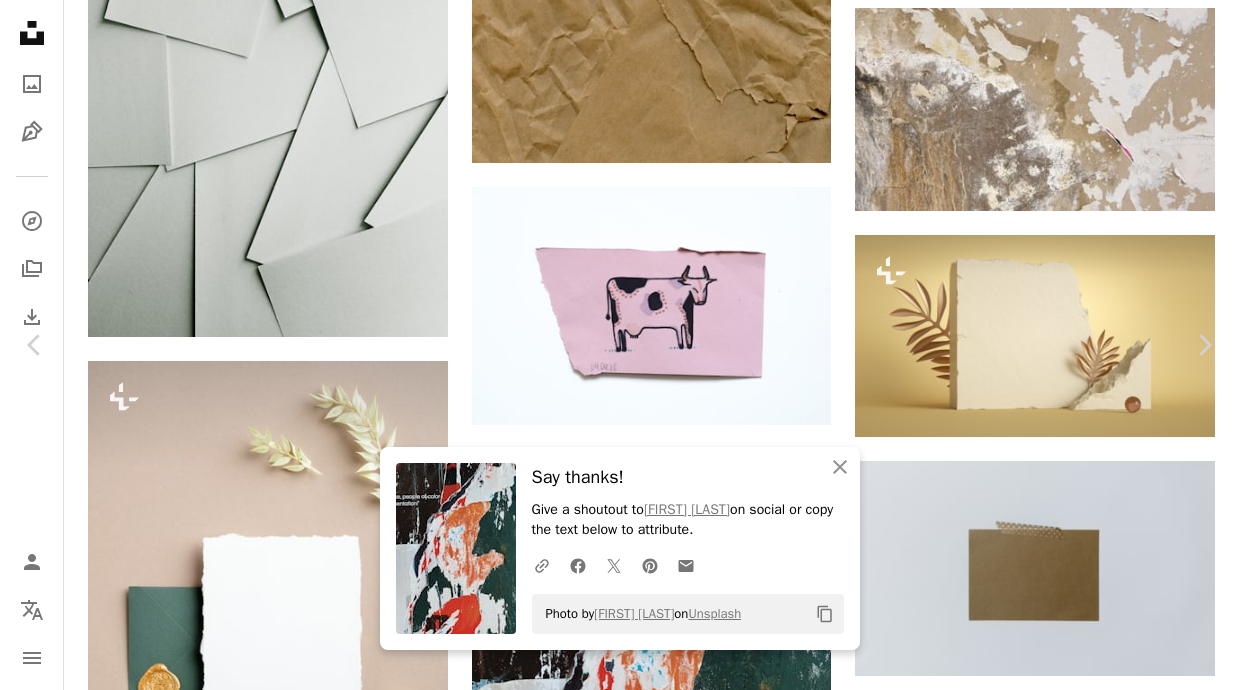 click on "An X shape Chevron left Chevron right An X shape Close Say thanks! Give a shoutout to  [FIRST] [LAST]  on social or copy the text below to attribute. A URL sharing icon (chains) Facebook icon X (formerly Twitter) icon Pinterest icon An envelope Photo by  [FIRST] [LAST]  on  Unsplash
Copy content [FIRST] [LAST] Available for hire A checkmark inside of a circle A heart A plus sign Download free Chevron down Zoom in Views 1,177,501 Downloads 10,637 Featured in Photos A forward-right arrow Share Info icon Info More Actions A map marker [CITY], [STATE], [COUNTRY] Calendar outlined Published on  [MONTH] [NUMBER], [YEAR] Camera Apple, iPhone 11 Safety Free to use under the  Unsplash License paper ripped paper ripped texture art painting wall usa text modern art canvas [CITY] mural Public domain images Browse premium related images on iStock  |  Save 20% with code UNSPLASH20 View more on iStock  ↗ Related images A heart A plus sign [FIRST] [LAST] Available for hire A checkmark inside of a circle Arrow pointing down For" at bounding box center (619, 5087) 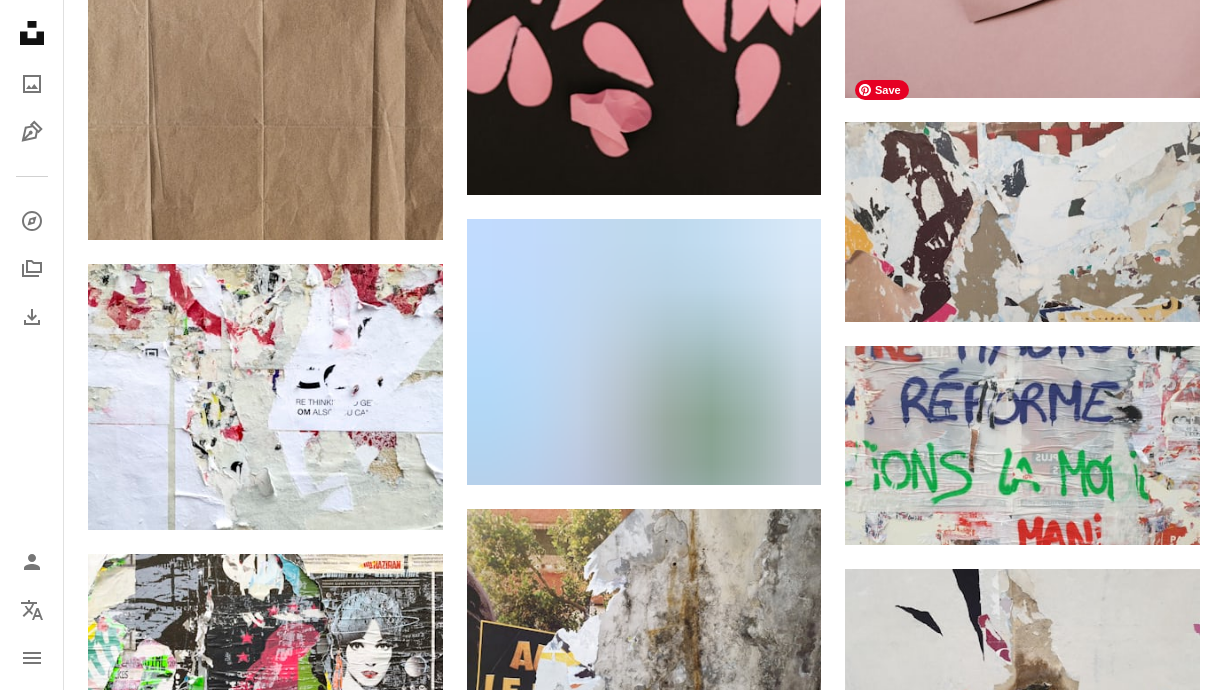scroll, scrollTop: 24298, scrollLeft: 0, axis: vertical 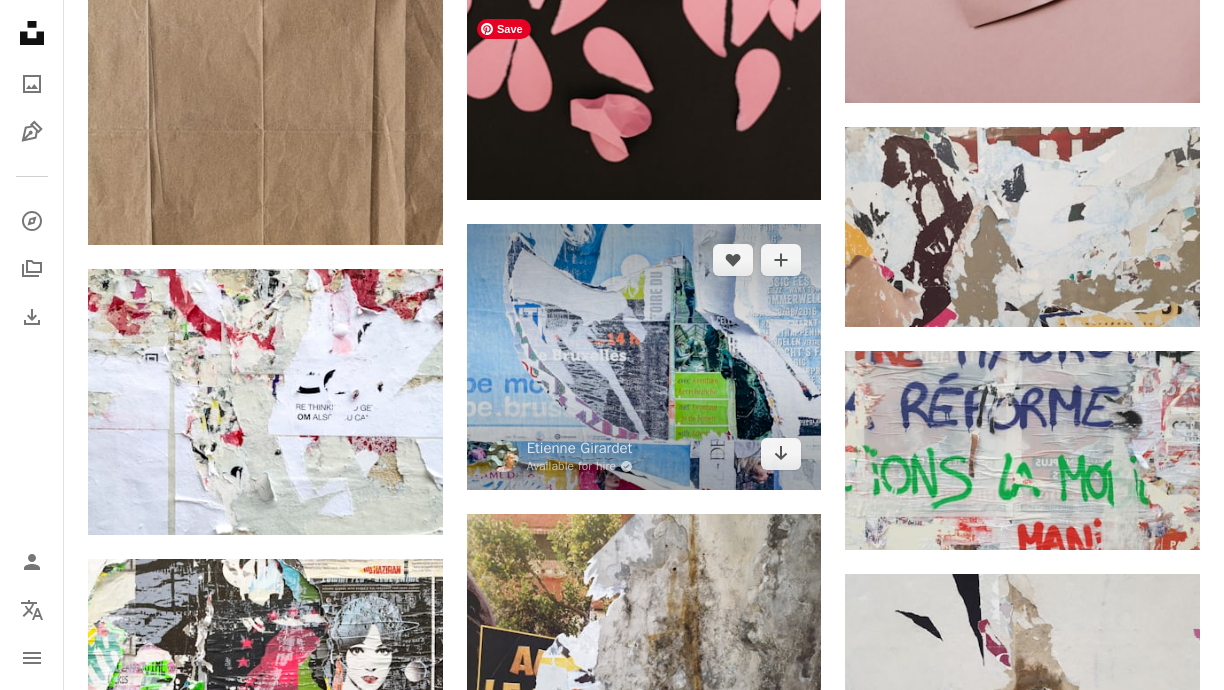 click at bounding box center [644, 357] 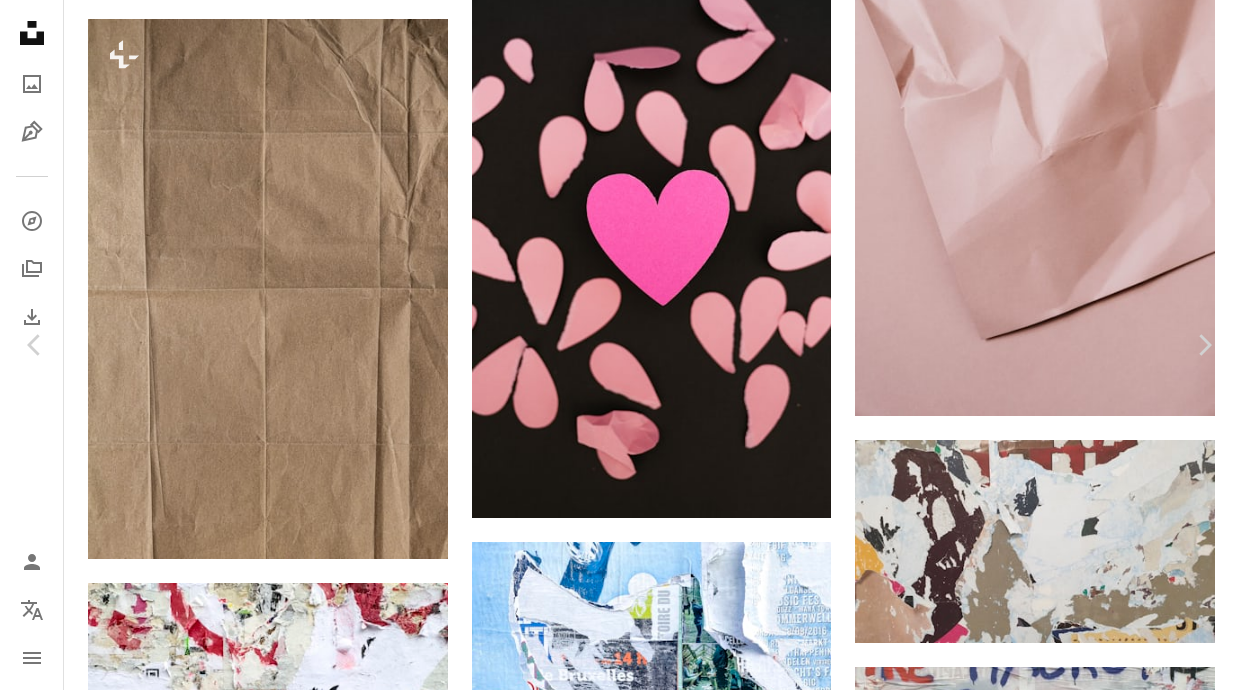 click on "Chevron down" 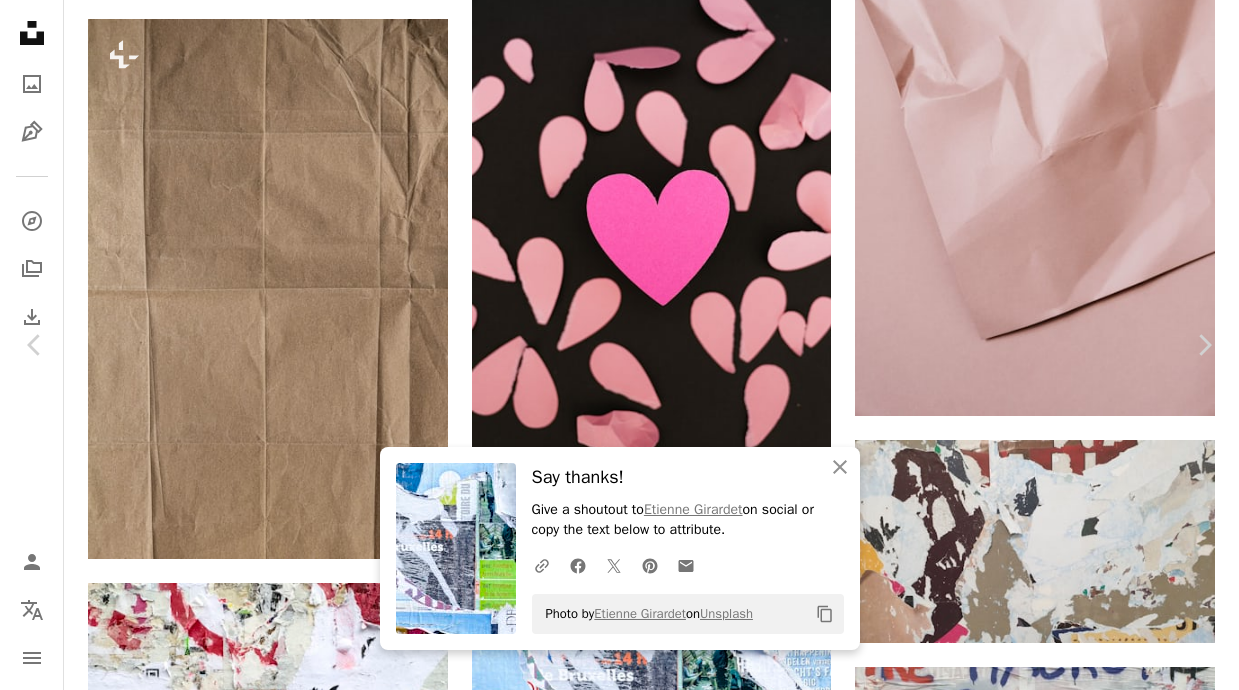 click on "An X shape Chevron left Chevron right An X shape Close Say thanks! Give a shoutout to  [FIRST] [LAST]  on social or copy the text below to attribute. A URL sharing icon (chains) Facebook icon X (formerly Twitter) icon Pinterest icon An envelope Photo by  [FIRST] [LAST]  on  Unsplash
Copy content [FIRST] [LAST] Available for hire A checkmark inside of a circle A heart A plus sign Download free Chevron down Zoom in Views 13,723 Downloads 308 A forward-right arrow Share Info icon Info More Actions »[CITY]«: torn posters on a wall in [CITY], [COUNTRY], making a random collage of letters, papers and colors A map marker [PLACE], [NUMBER] [CITY], [COUNTRY] Calendar outlined Published on  [MONTH] [NUMBER], [YEAR] Camera Apple, iPhone 11 Pro Safety Free to use under the  Unsplash License paper design poster adventure collage torn paper colors typography [CITY] decay ripped woman art man human face painting female adult male Creative Commons images Browse premium related images on iStock  |   ↗ A heart" at bounding box center (619, 5220) 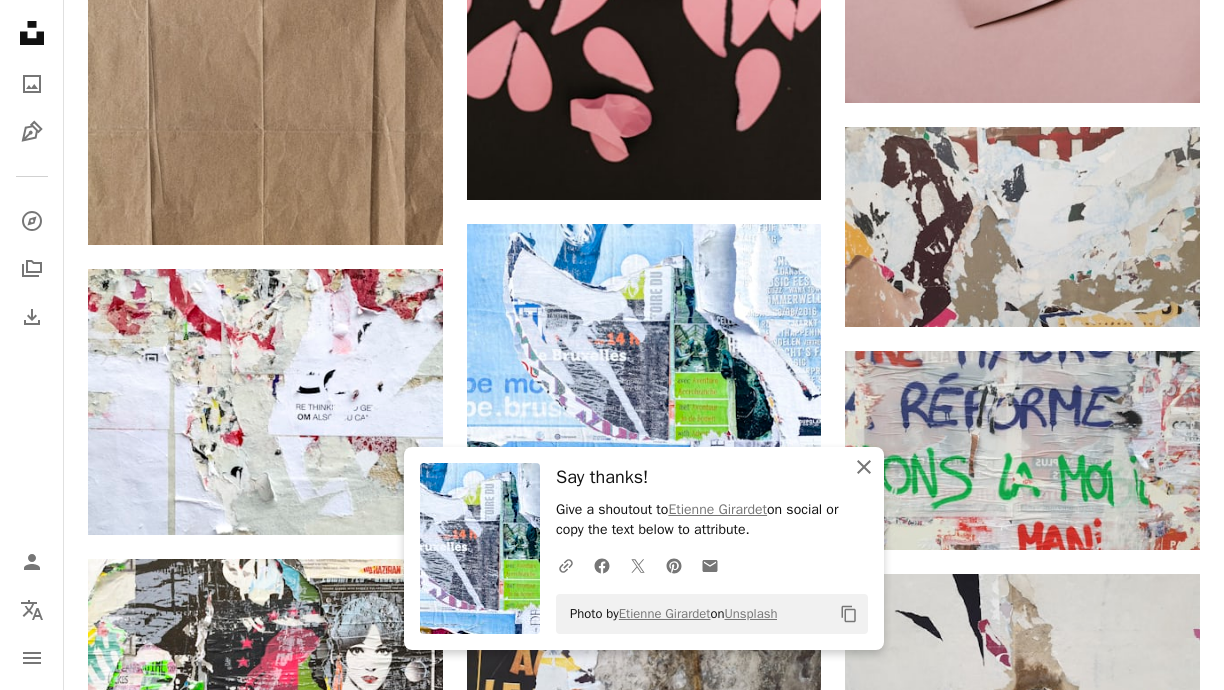 click on "An X shape" 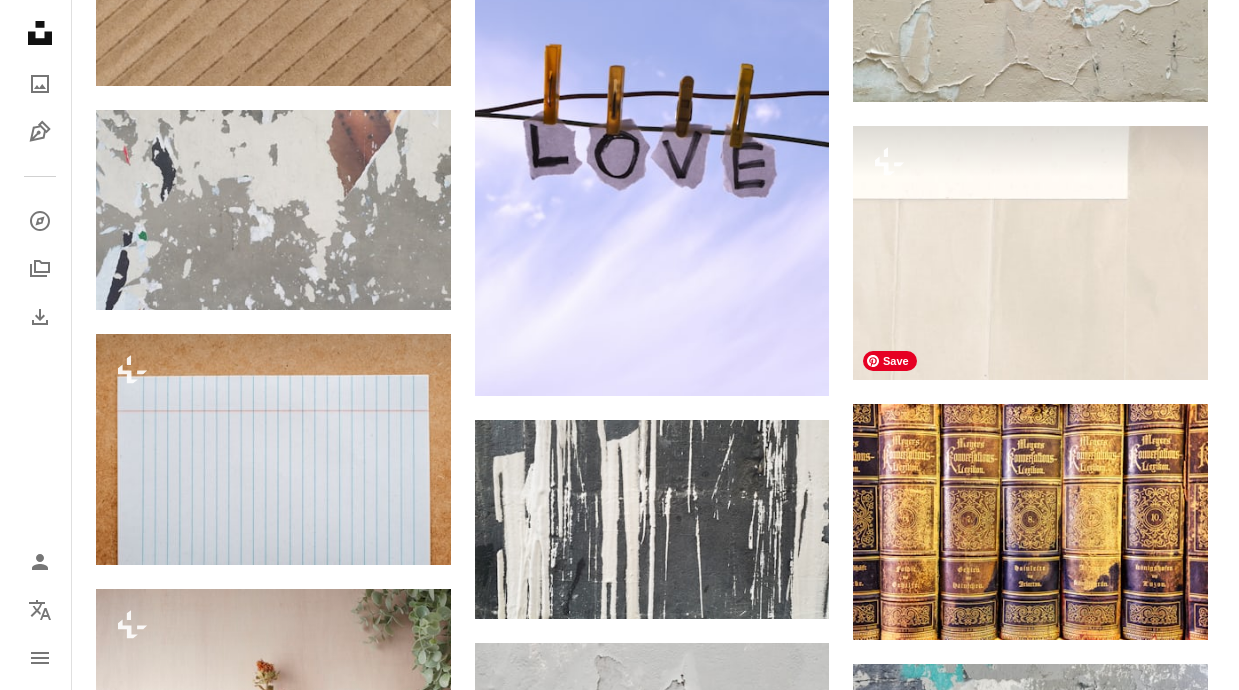 scroll, scrollTop: 29416, scrollLeft: 0, axis: vertical 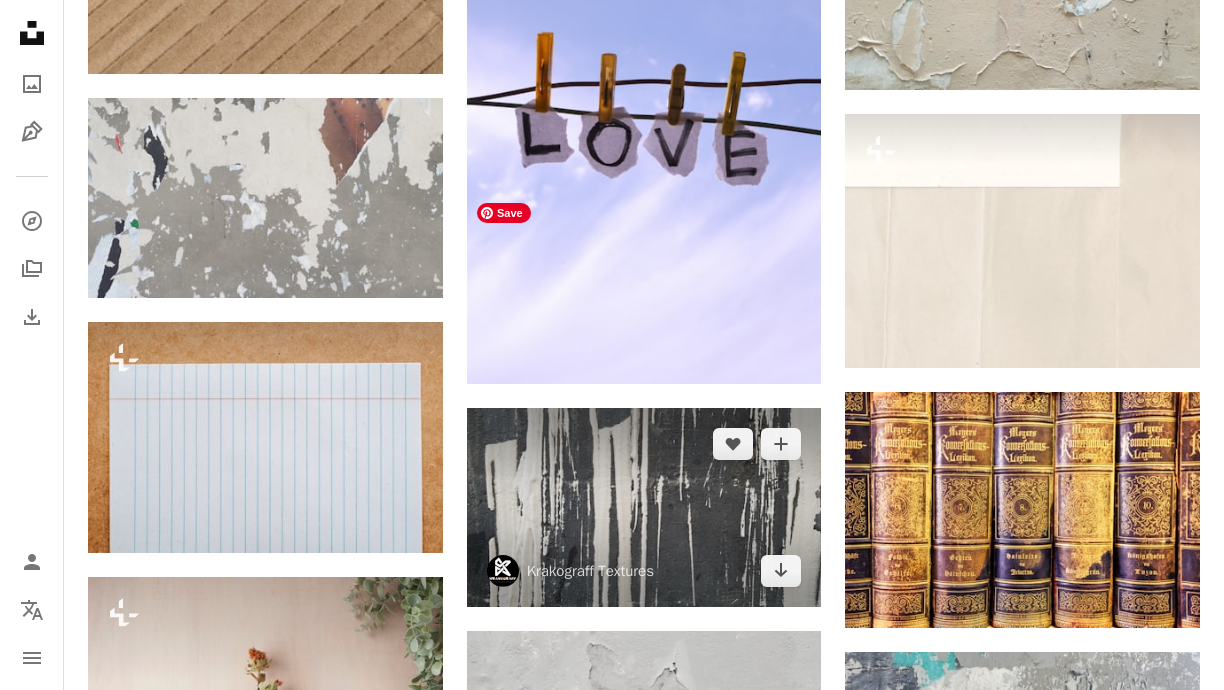 click at bounding box center (644, 508) 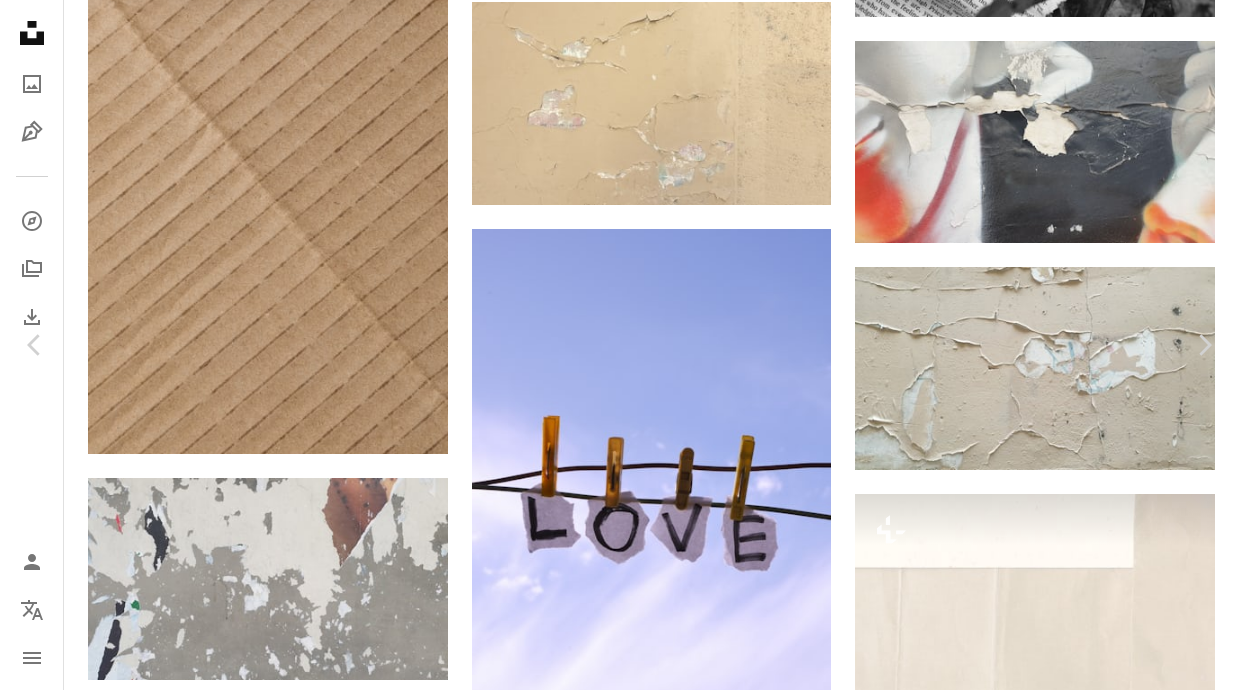 click on "Chevron down" 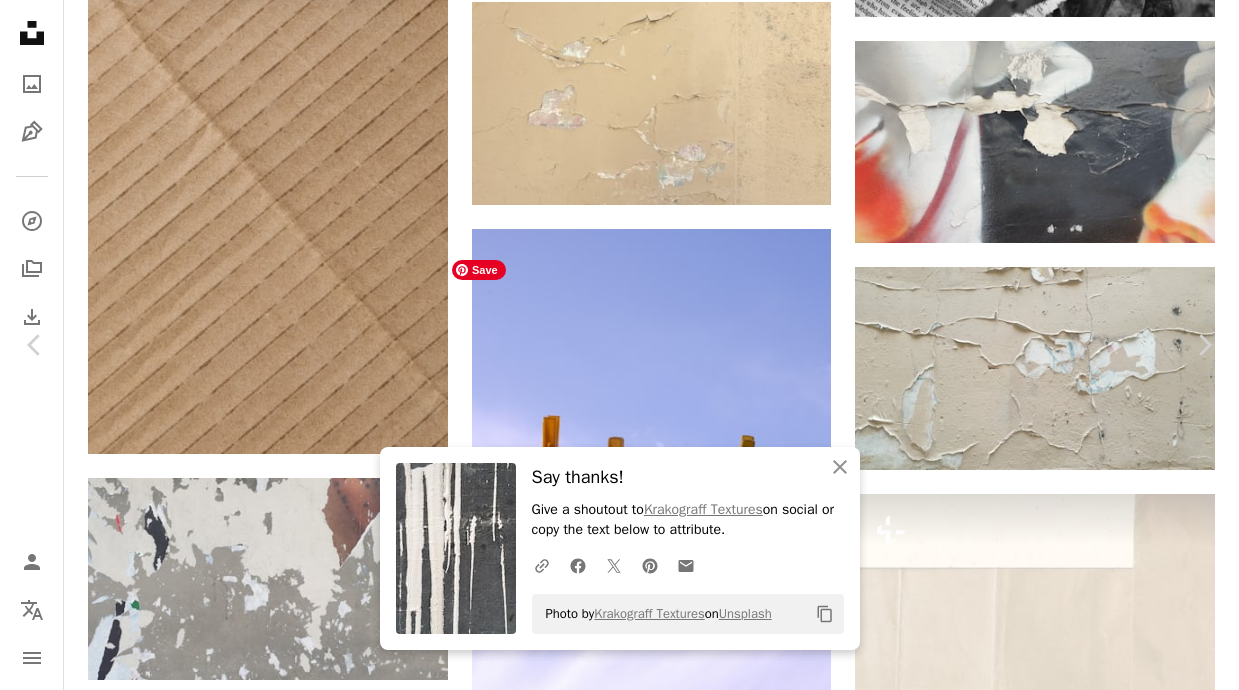 scroll, scrollTop: 2529, scrollLeft: 0, axis: vertical 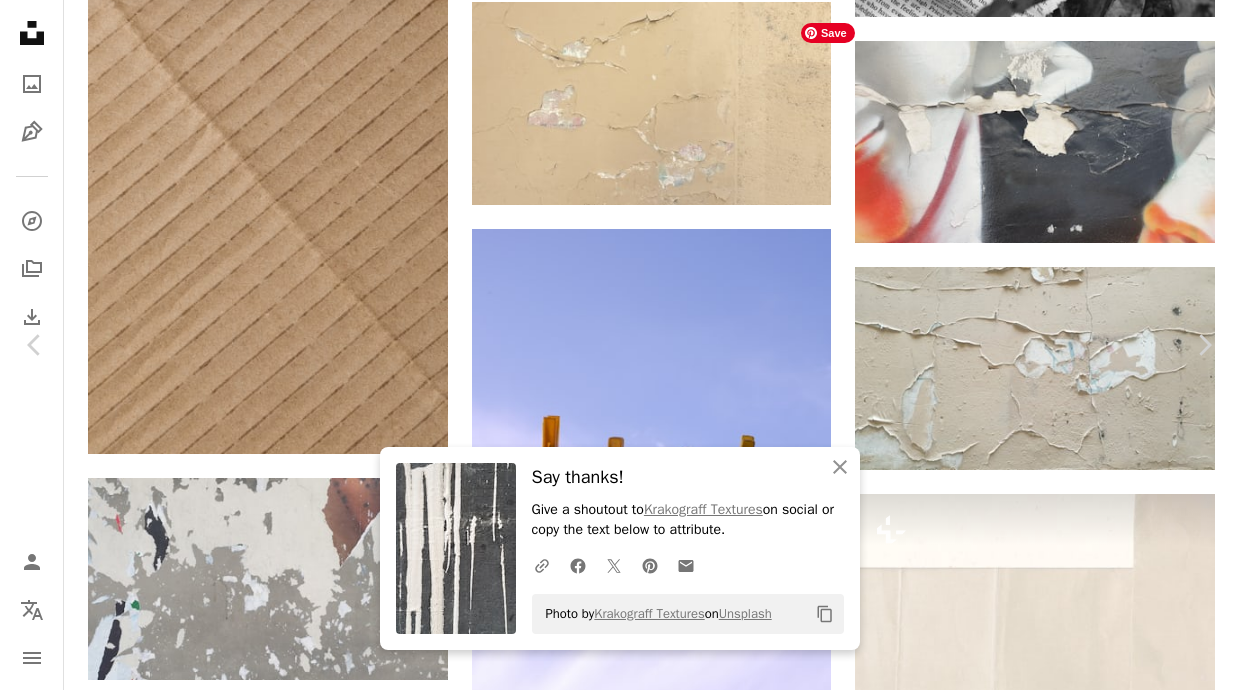 click at bounding box center (965, 6382) 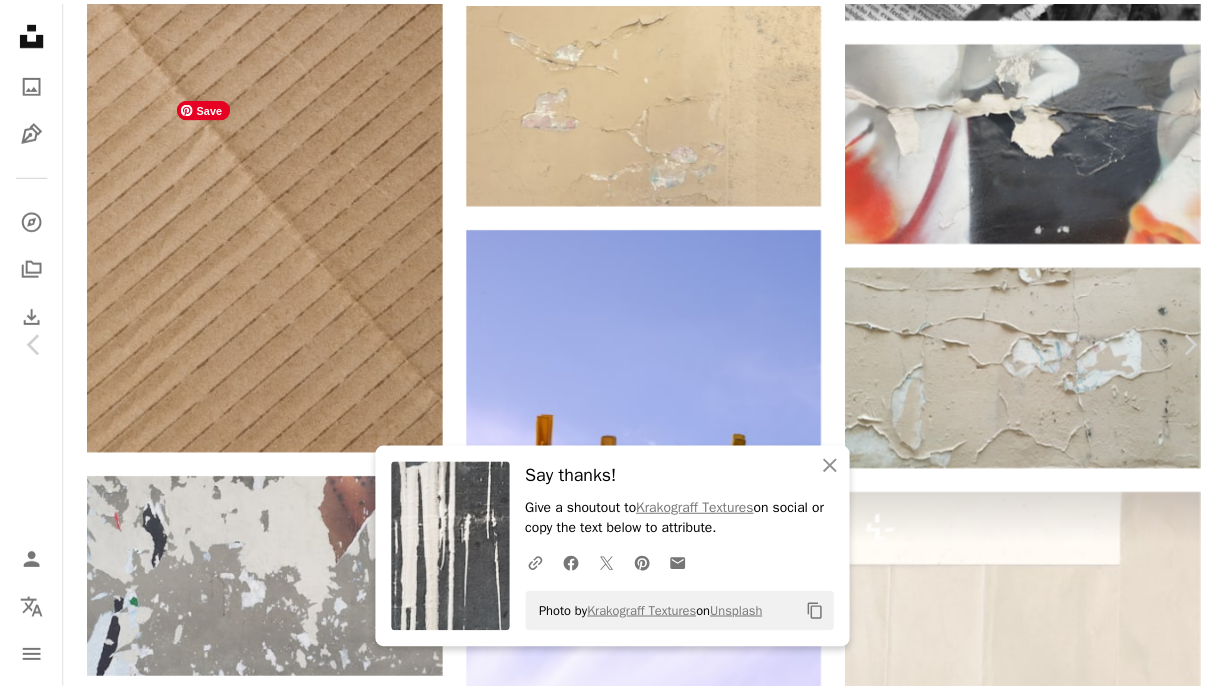 scroll, scrollTop: 0, scrollLeft: 0, axis: both 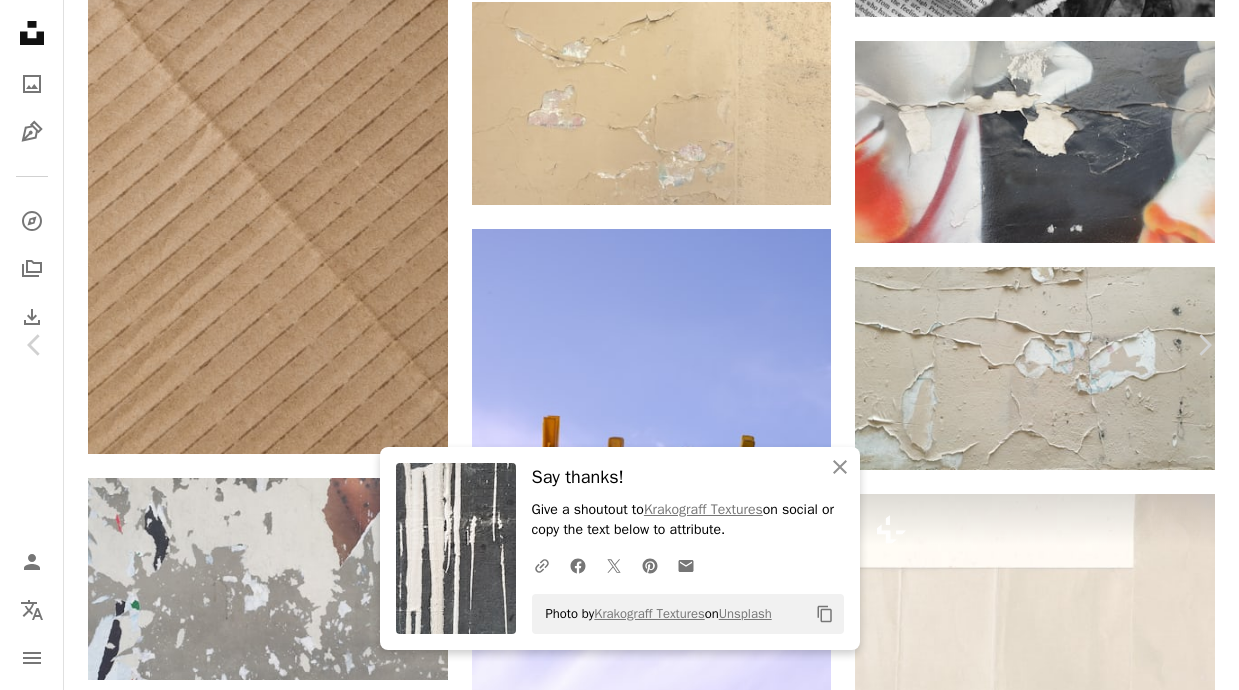 click on "Photo by [PERSON] on Unsplash
Copy content [PERSON] For  Unsplash+ A heart A plus sign A lock Download Zoom in A forward-right arrow Share More Actions Calendar outlined Published on  [DATE] Safety Licensed under the  Unsplash+ License wallpaper background texture metal texture painted weathered Free stock photos From this series Chevron right Plus sign for Unsplash+ Plus sign for Unsplash+ Plus sign for Unsplash+ Plus sign for Unsplash+ Plus sign for Unsplash+ Plus sign for Unsplash+ Plus sign for Unsplash+ Plus sign for Unsplash+ Plus sign for Unsplash+ Plus sign for Unsplash+ Related images Plus sign for Unsplash+ A heart A plus sign [PERSON] For  Unsplash+ A lock Download Plus sign for Unsplash+ A heart A plus sign For  For" at bounding box center (619, 6258) 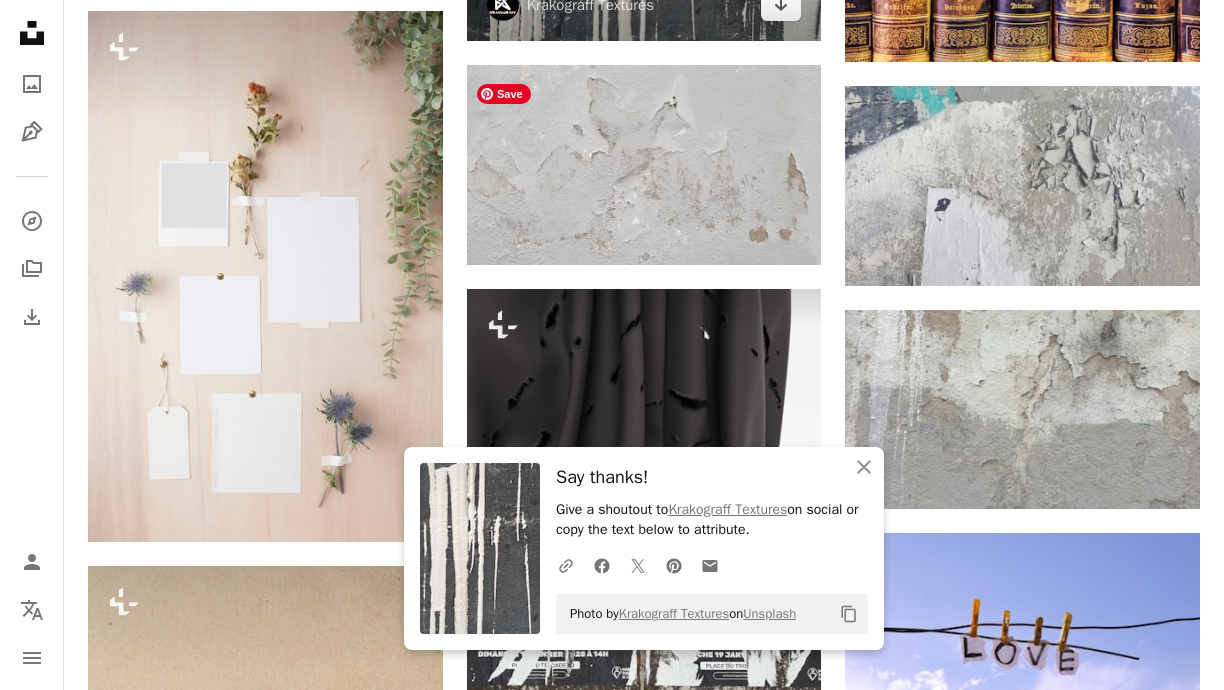 scroll, scrollTop: 29986, scrollLeft: 0, axis: vertical 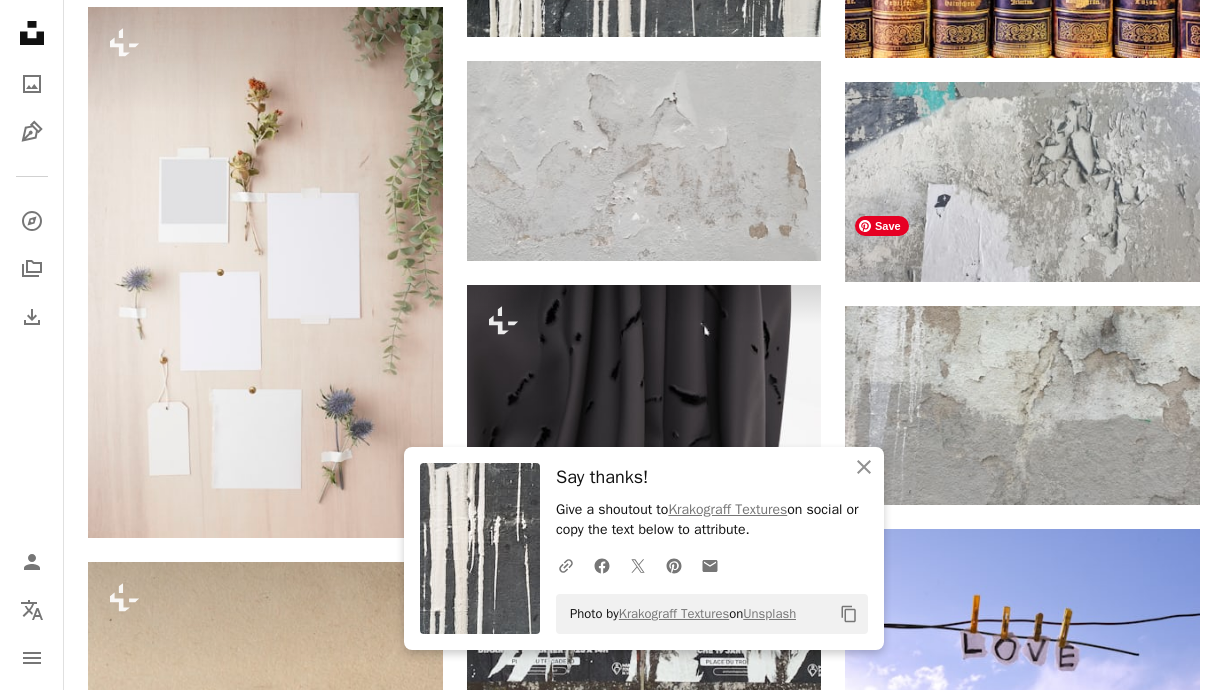 click at bounding box center (1022, 1558) 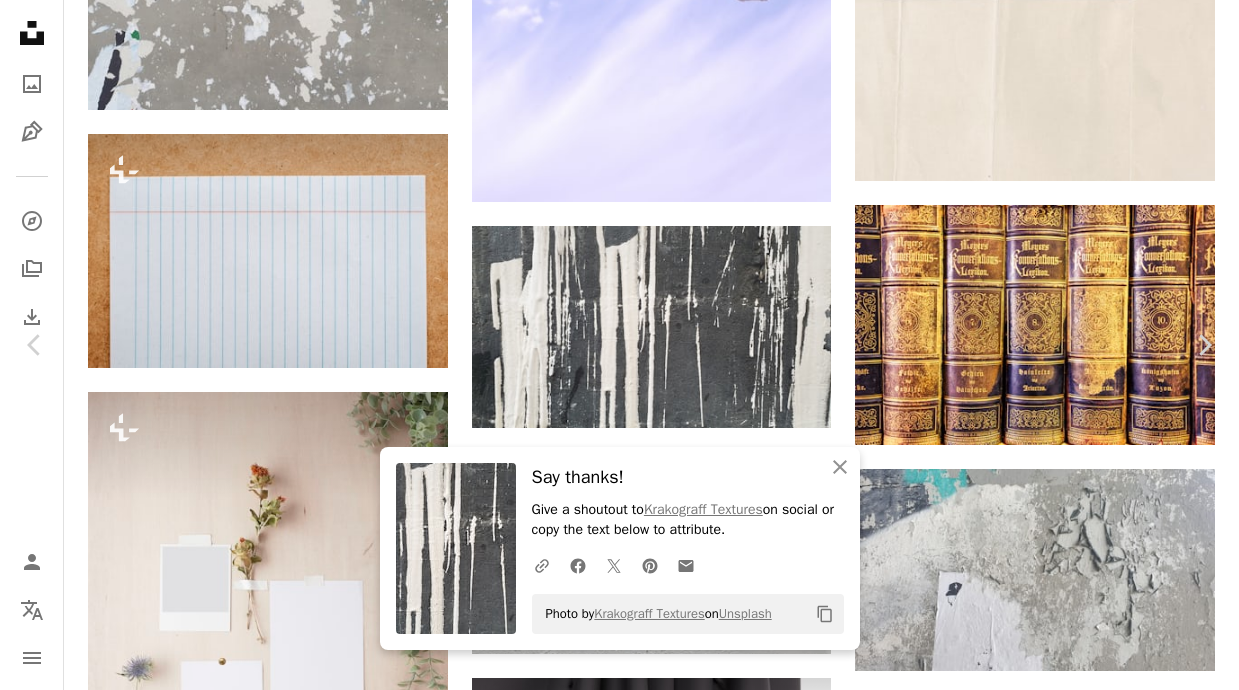 click 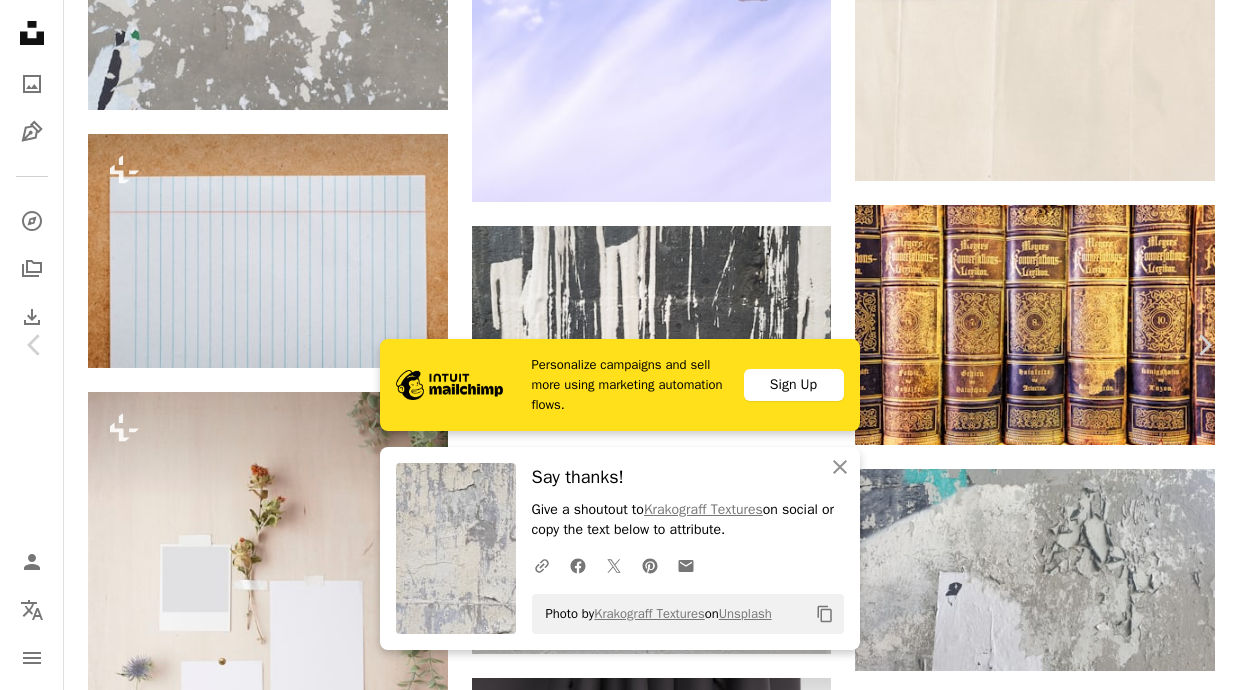 click on "Photo by [PERSON] on Unsplash
Copy content [PERSON] [PERSON] A heart A plus sign Download free Chevron down Zoom in Views 20,679 Downloads 113 A forward-right arrow Share Info icon Info More Actions Calendar outlined Published on  [DATE] Safety Free to use under the  Unsplash License texture grunge texture concrete graffiti background texture textures torn paper grunge ripped paper decay peeling paint wall textures concrete wall texture weathered damaged wall concrete textures construction wall Public domain images Browse premium related images on iStock  |  Save 20% with code UNSPLASH20 View more on iStock  ↗ Related images A heart A heart" at bounding box center [619, 5688] 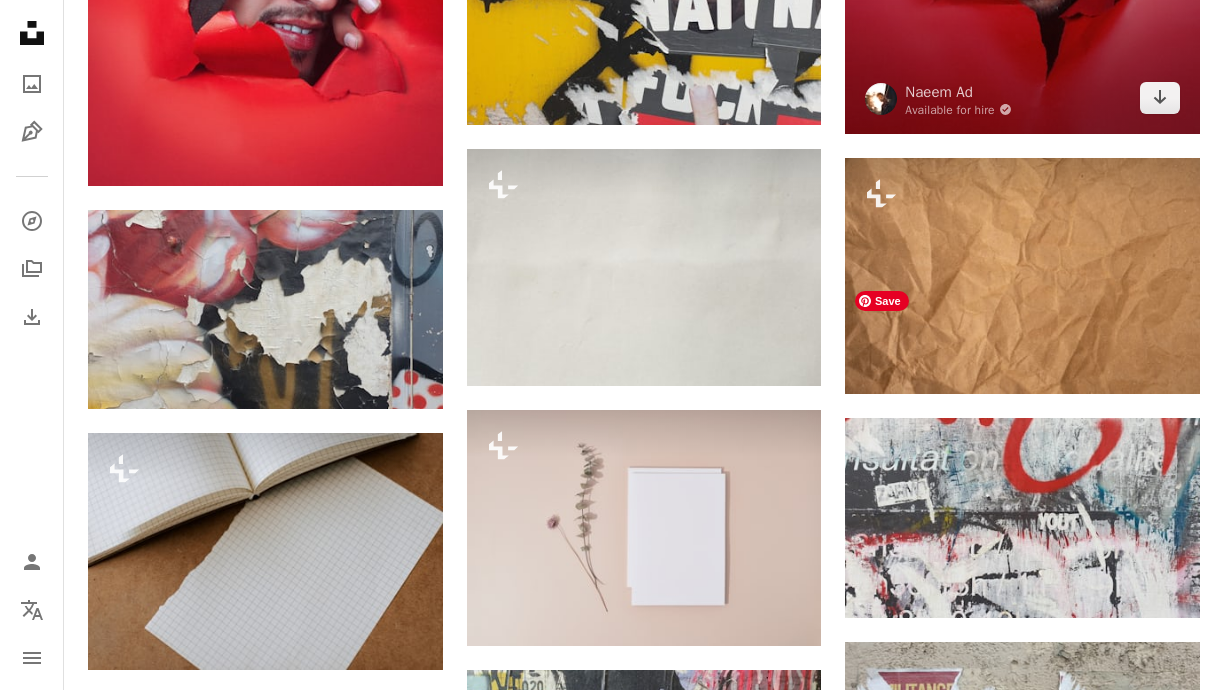 scroll, scrollTop: 33147, scrollLeft: 0, axis: vertical 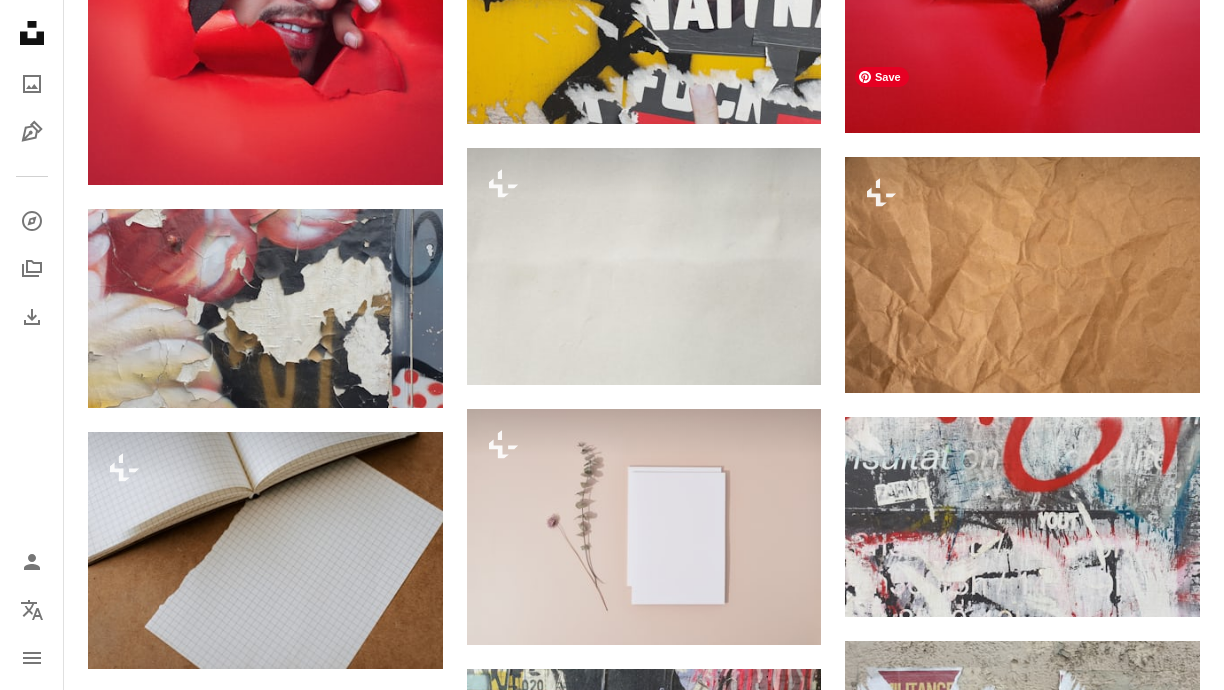 click at bounding box center [1022, 1410] 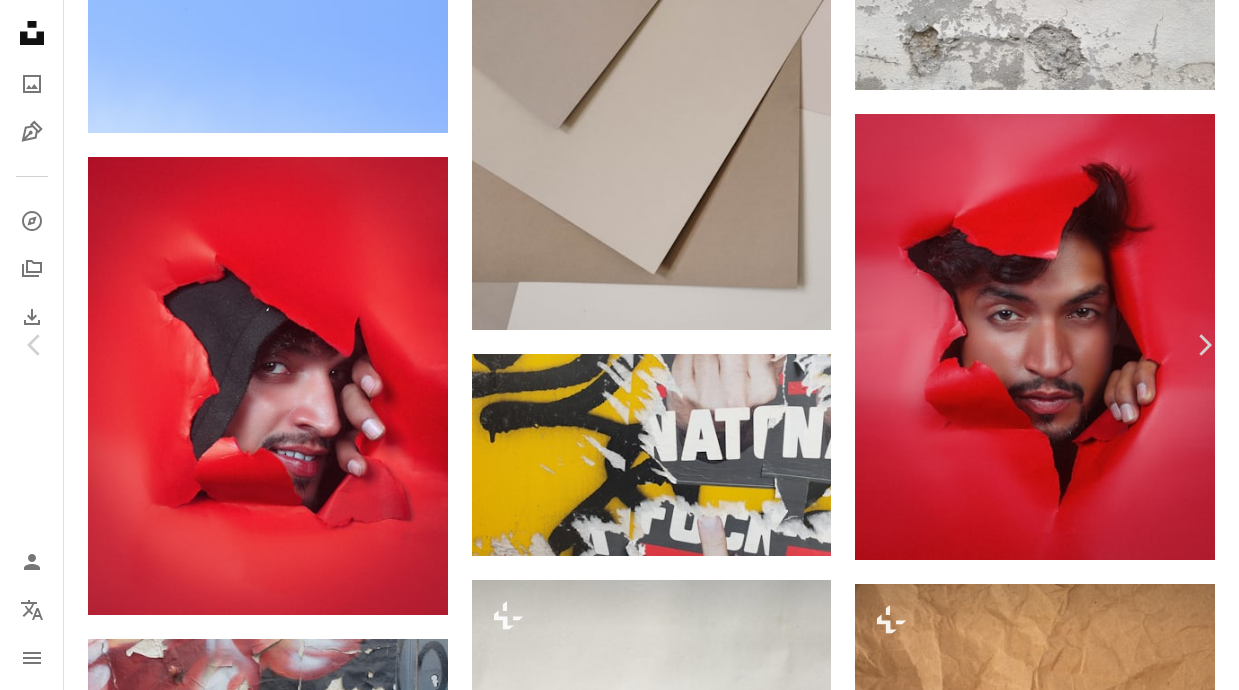 click 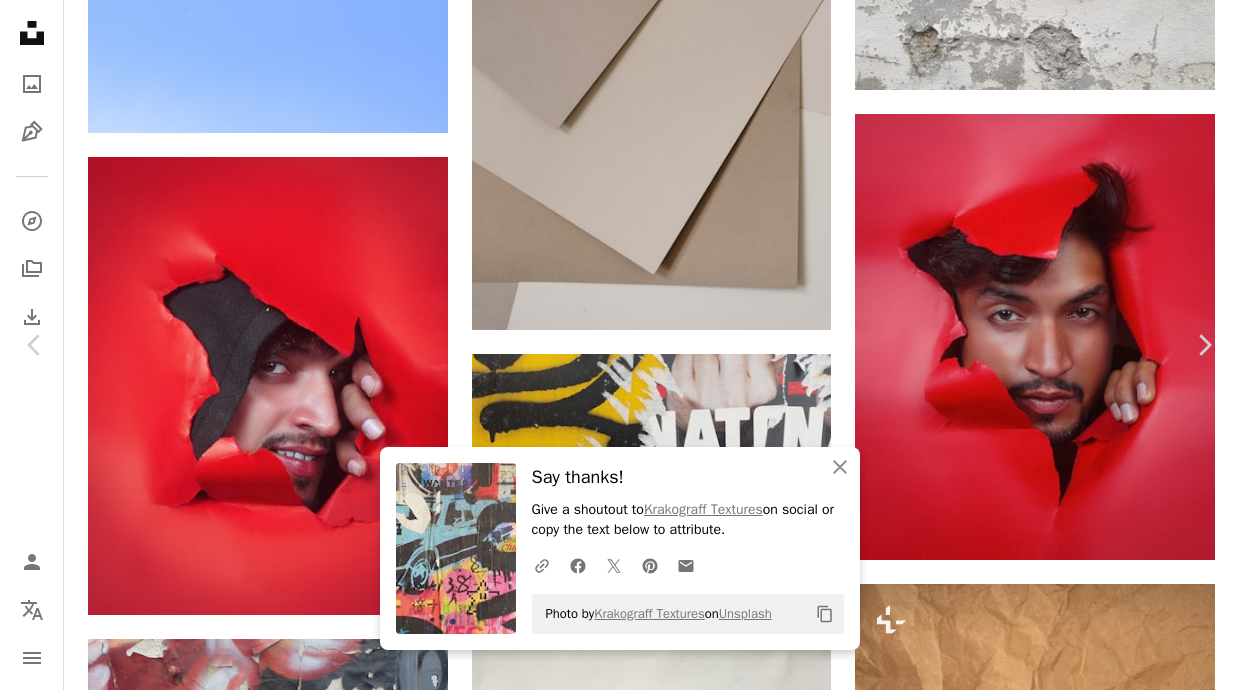 click on "An X shape Chevron left Chevron right An X shape Close Say thanks! Give a shoutout to  [BRAND]  on social or copy the text below to attribute. A URL sharing icon (chains) Facebook icon X (formerly Twitter) icon Pinterest icon An envelope Photo by  [BRAND]  on  Unsplash
Copy content [BRAND] [BRAND] A heart A plus sign Download free Chevron down Zoom in Views 7,822 Downloads 89 A forward-right arrow Share Info icon Info More Actions Calendar outlined Published on  [MONTH] [NUMBER], [YEAR] Camera samsung, SM-G965F Safety Free to use under the  Unsplash License texture grunge texture concrete background texture textures torn paper grunge pop art decay rough peeling paint wall textures damaged concrete wall texture weathered worn concrete textures art girl man Public domain images Browse premium related images on iStock  |  Save 20% with code UNSPLASH20 View more on iStock  ↗ Related images A heart A plus sign [BRAND] Arrow pointing down Plus sign for Unsplash+" at bounding box center [619, 5770] 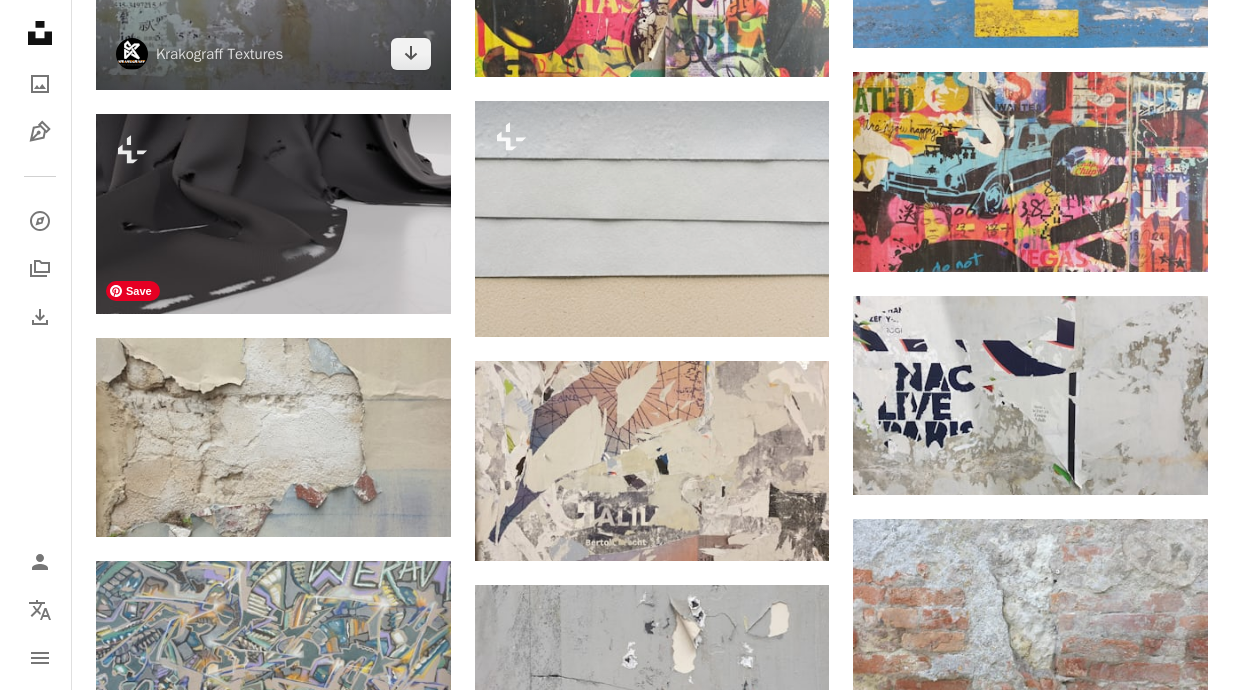 scroll, scrollTop: 34432, scrollLeft: 0, axis: vertical 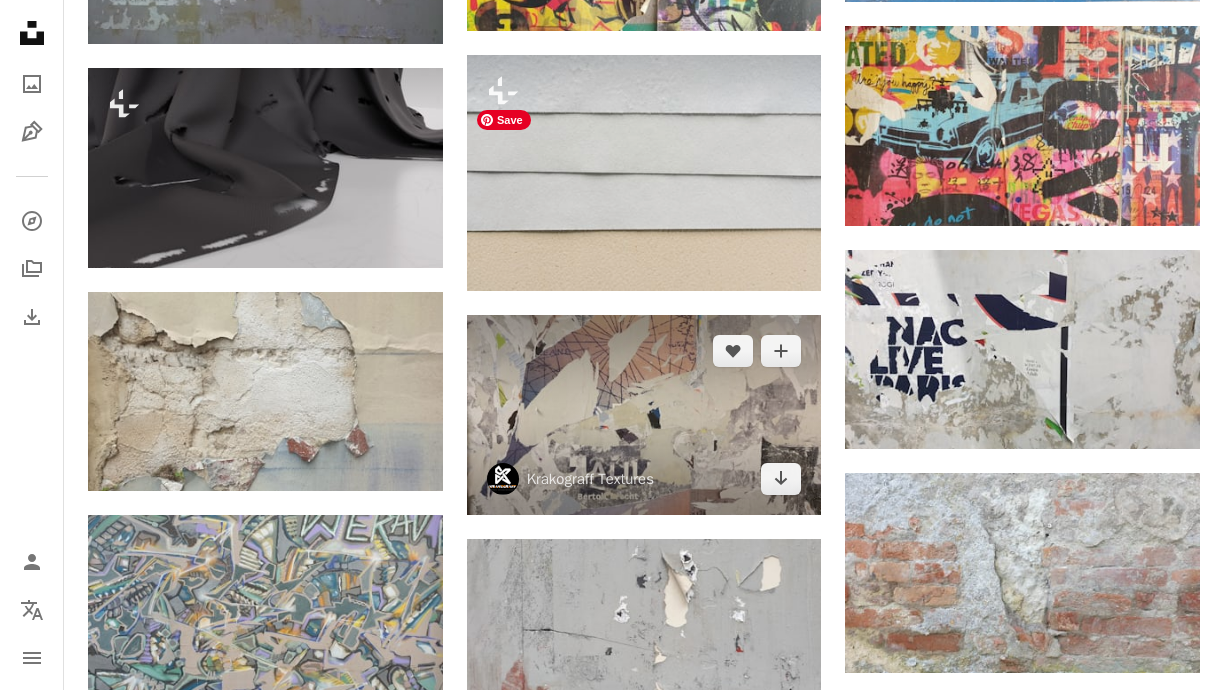 click at bounding box center [644, 415] 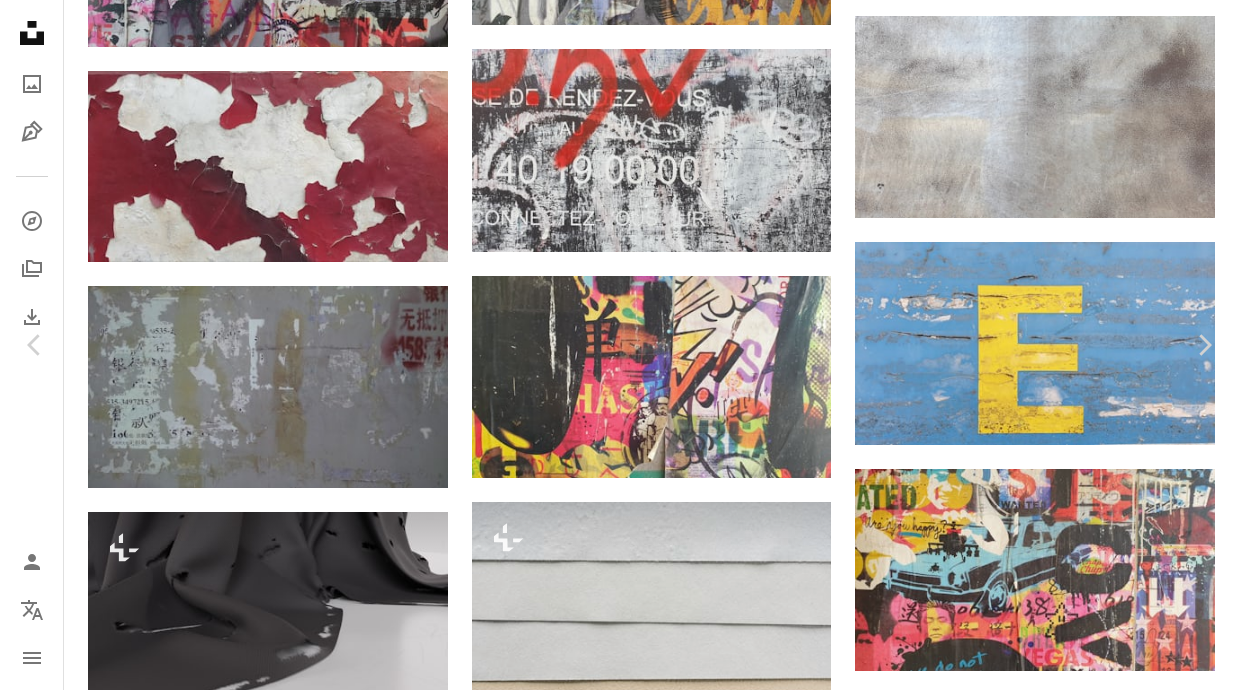 click on "Chevron down" 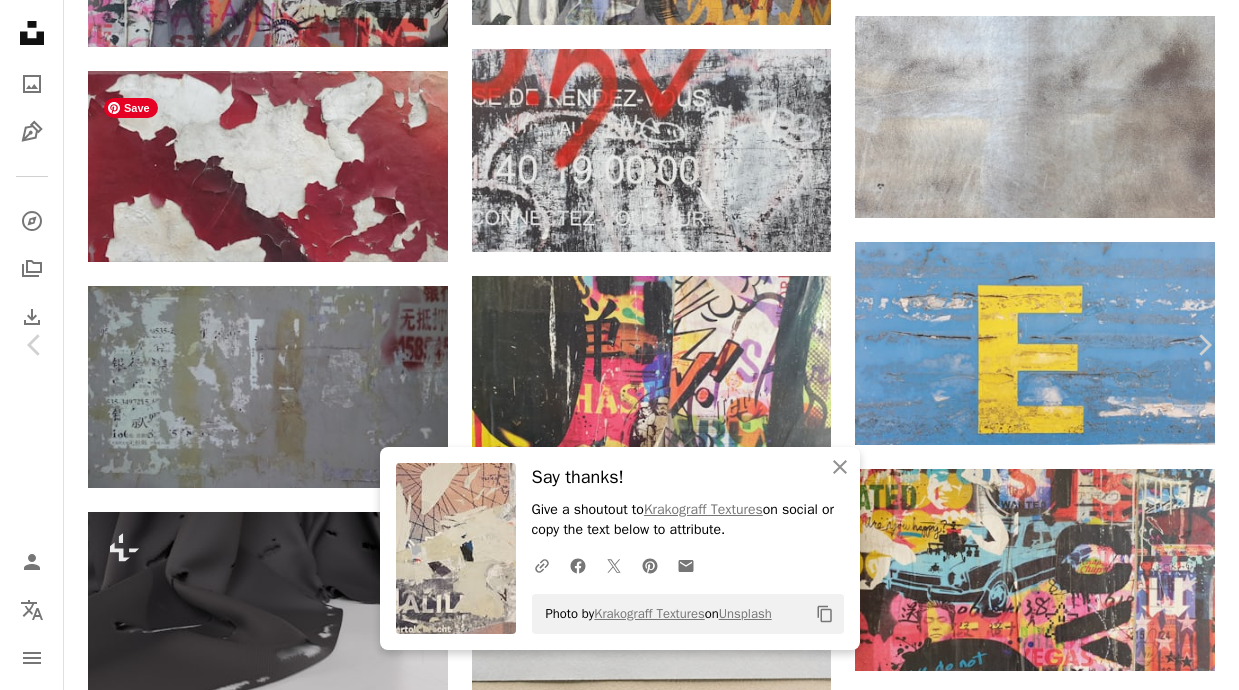 type 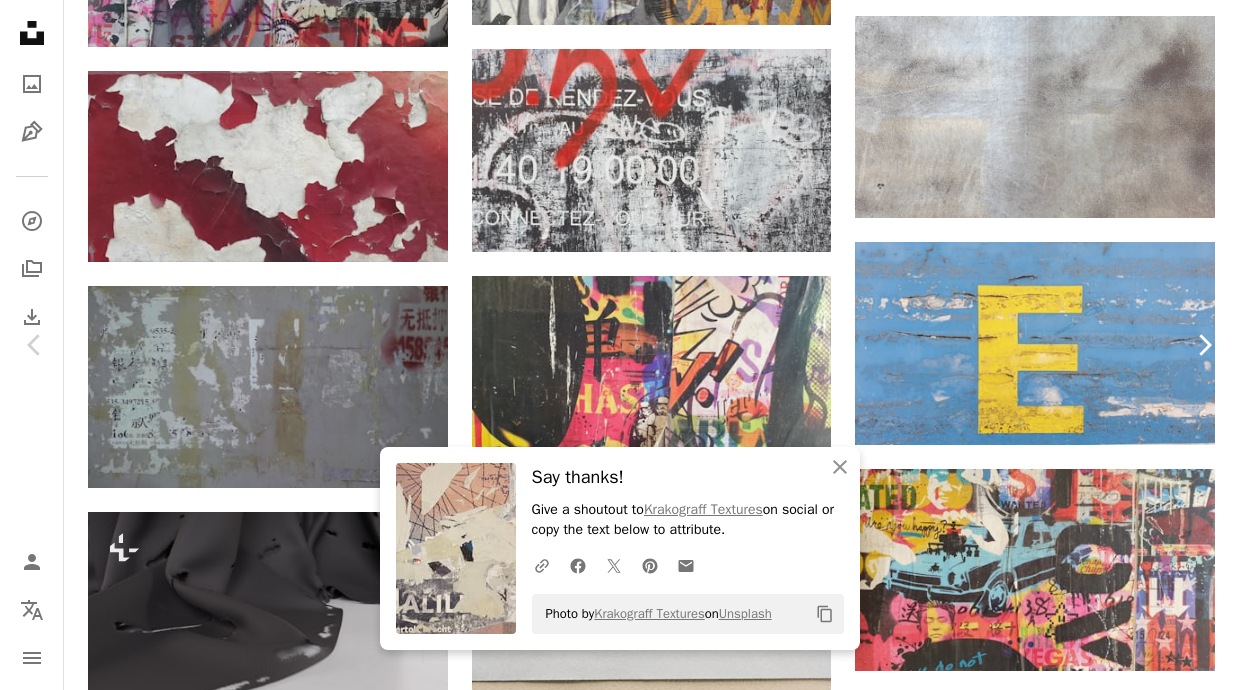 click on "Chevron right" at bounding box center (1204, 345) 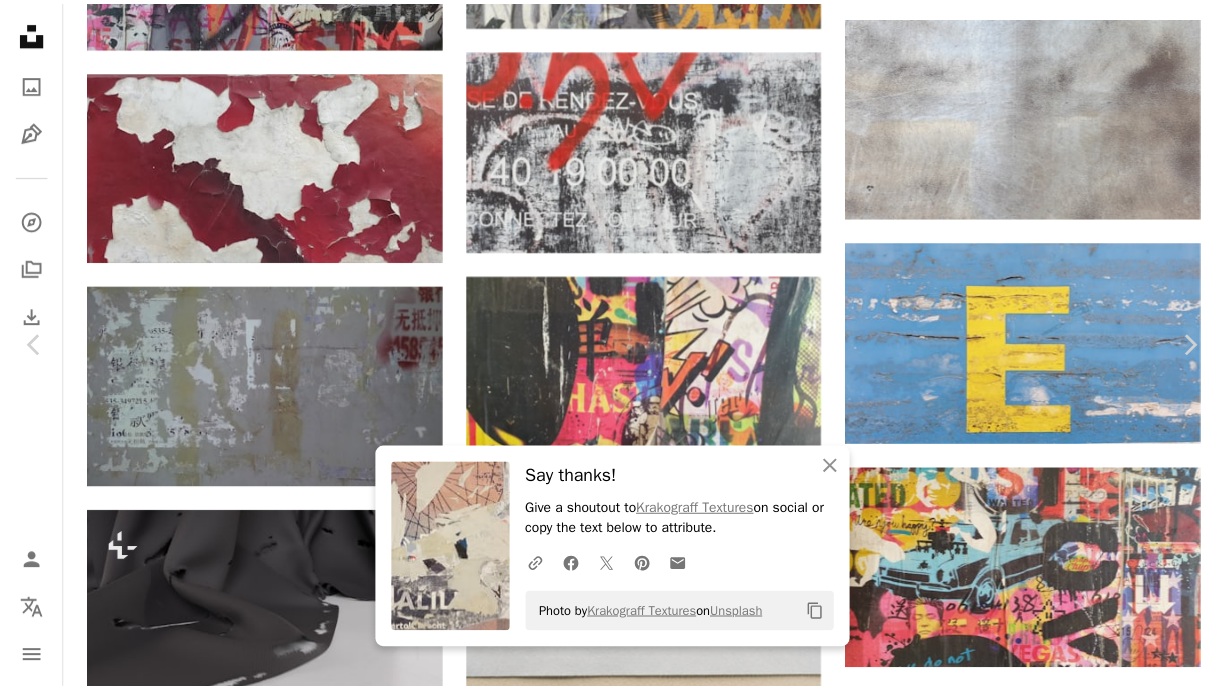 scroll, scrollTop: 604, scrollLeft: 0, axis: vertical 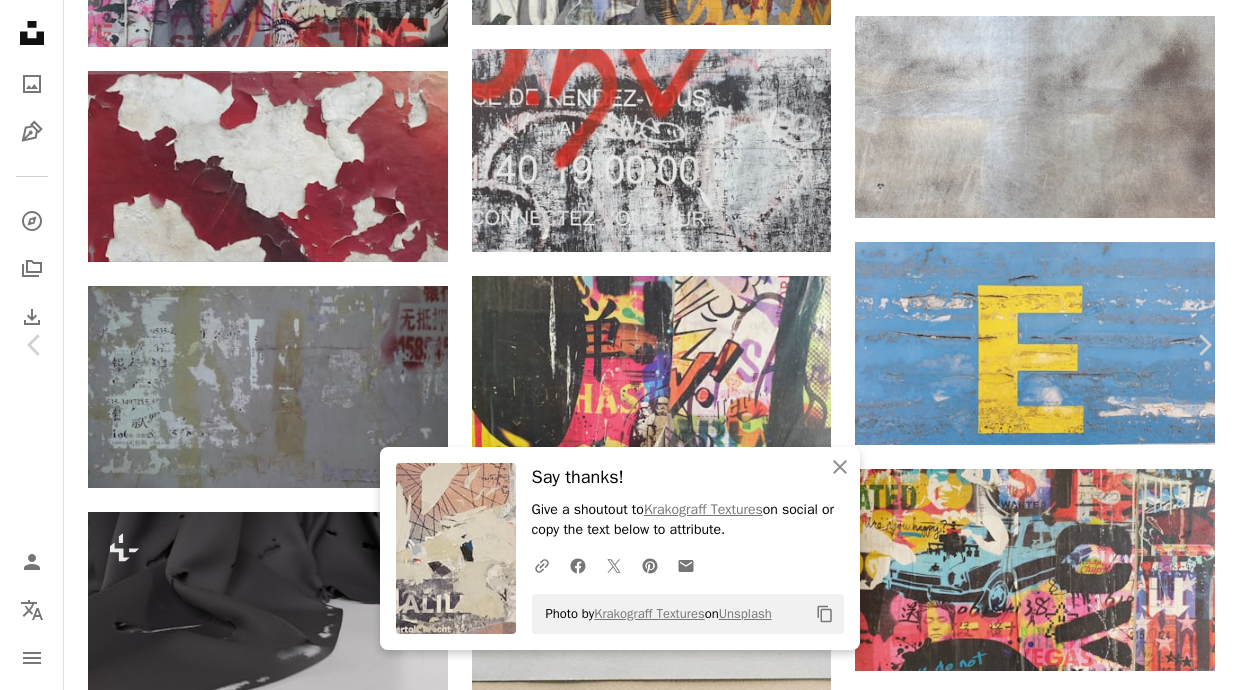 click on "An X shape" at bounding box center (20, 20) 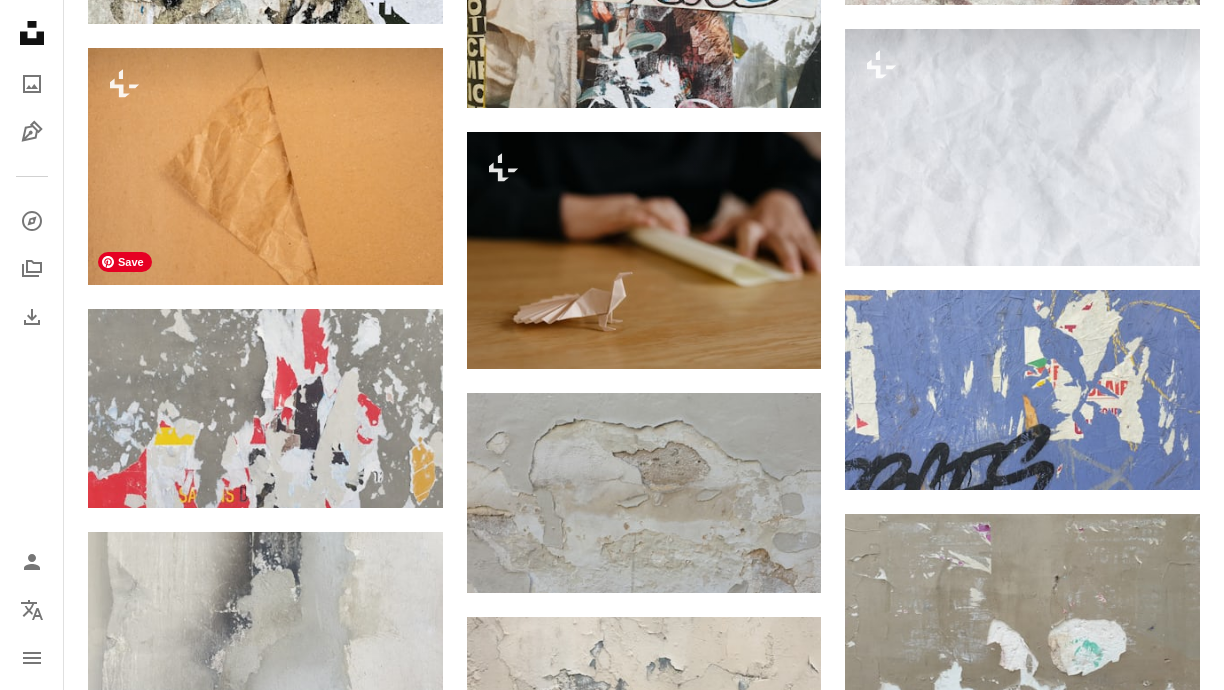 scroll, scrollTop: 37388, scrollLeft: 0, axis: vertical 